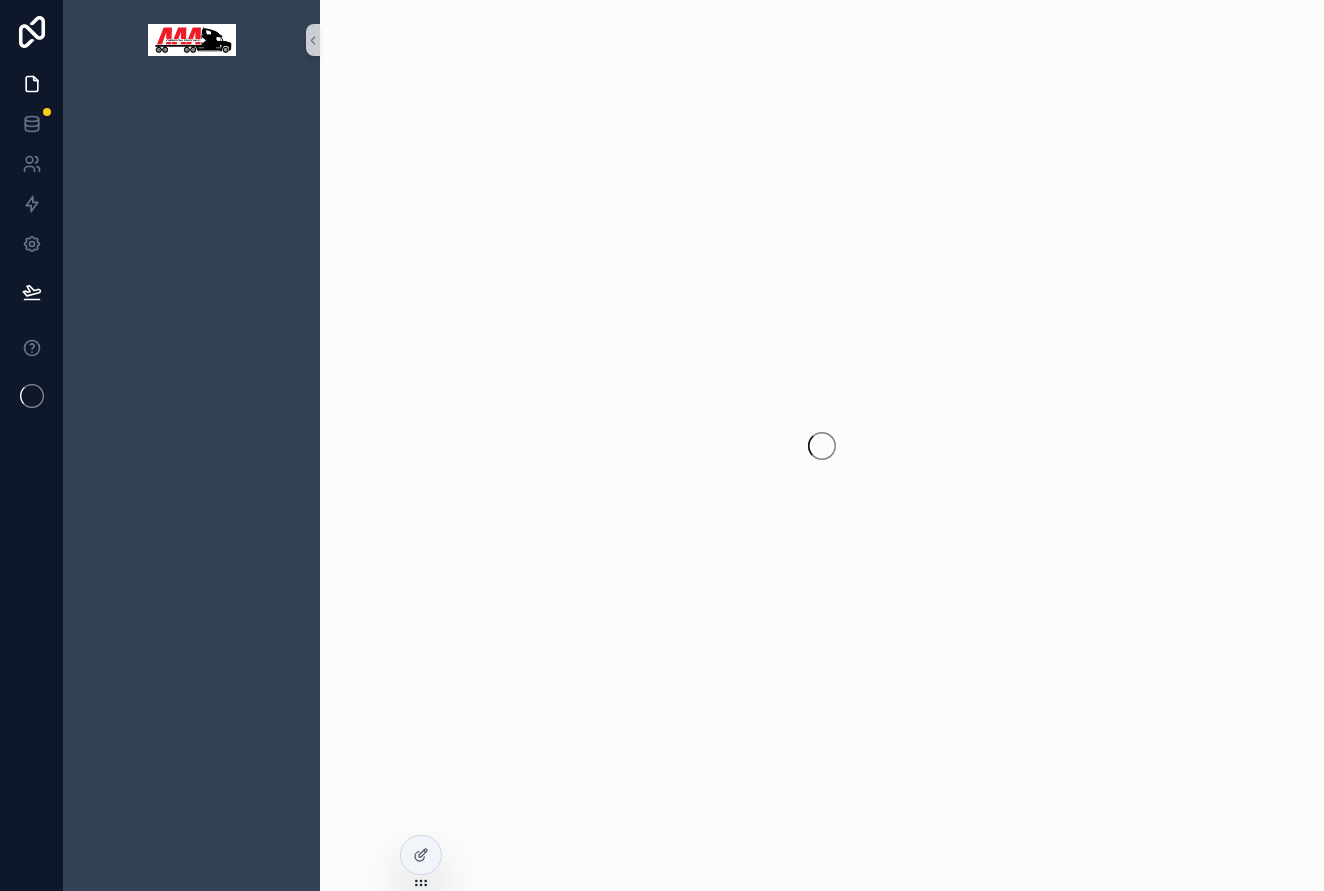 scroll, scrollTop: 0, scrollLeft: 0, axis: both 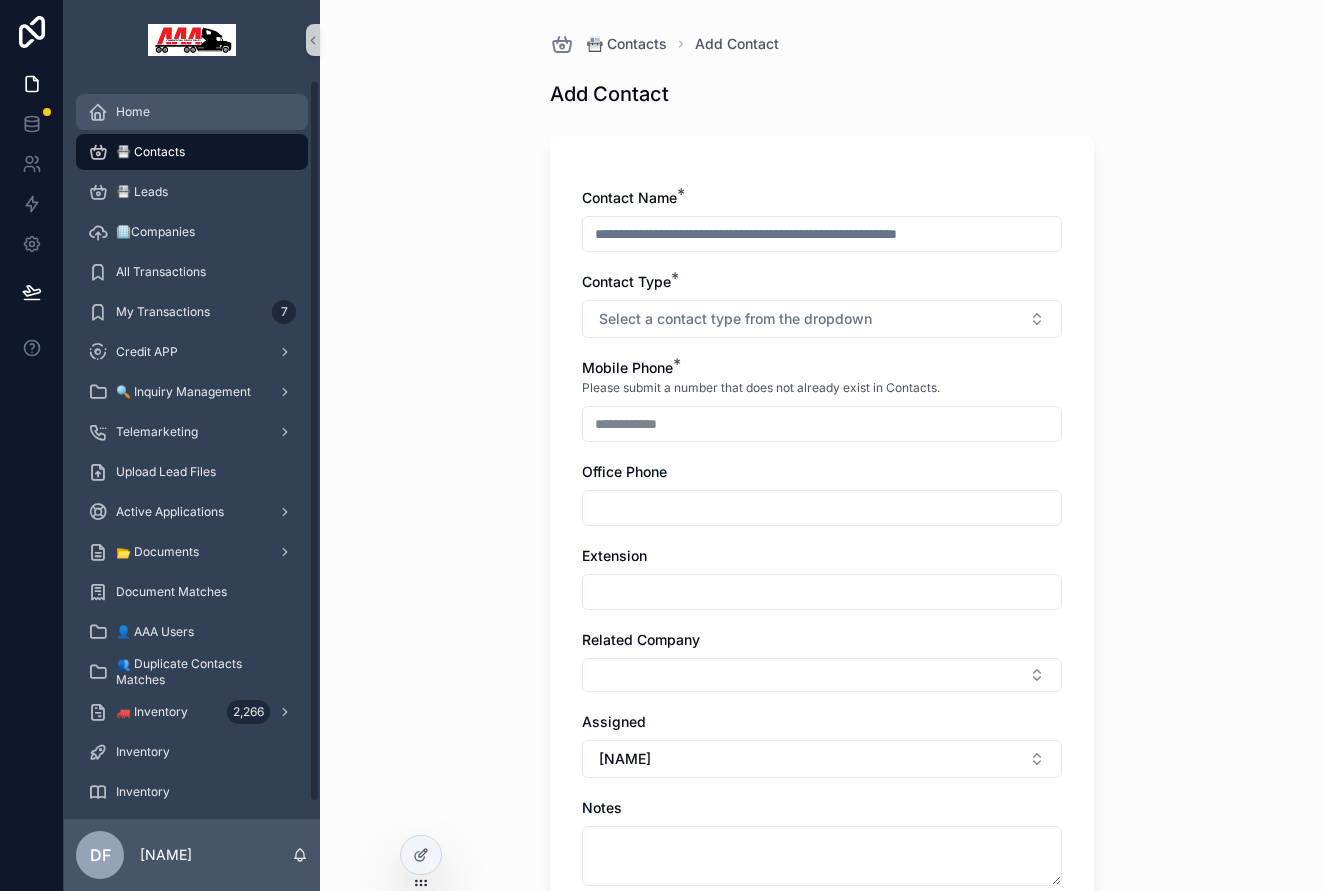 click on "Home" at bounding box center [192, 112] 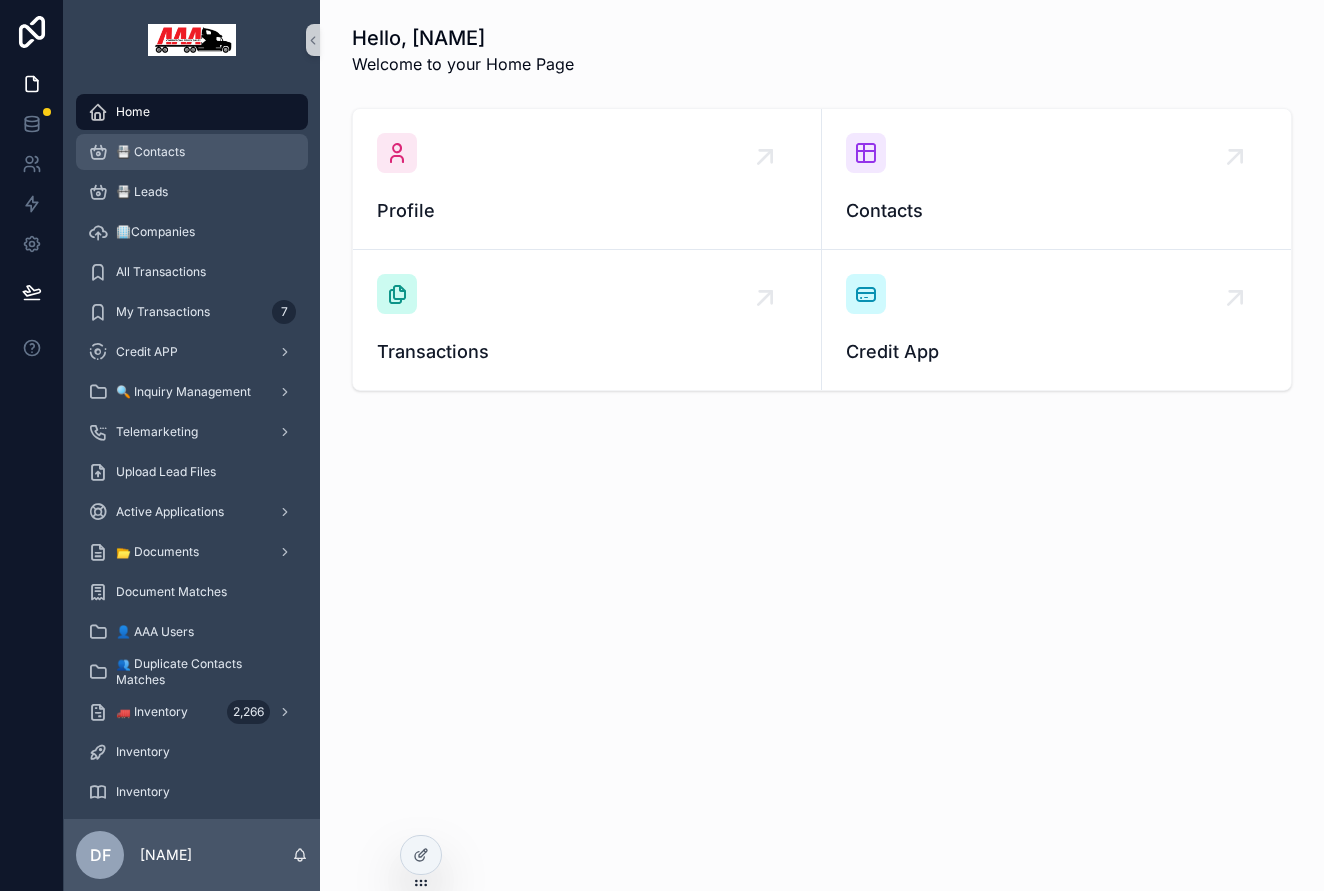 click on "📇 Contacts" at bounding box center (150, 152) 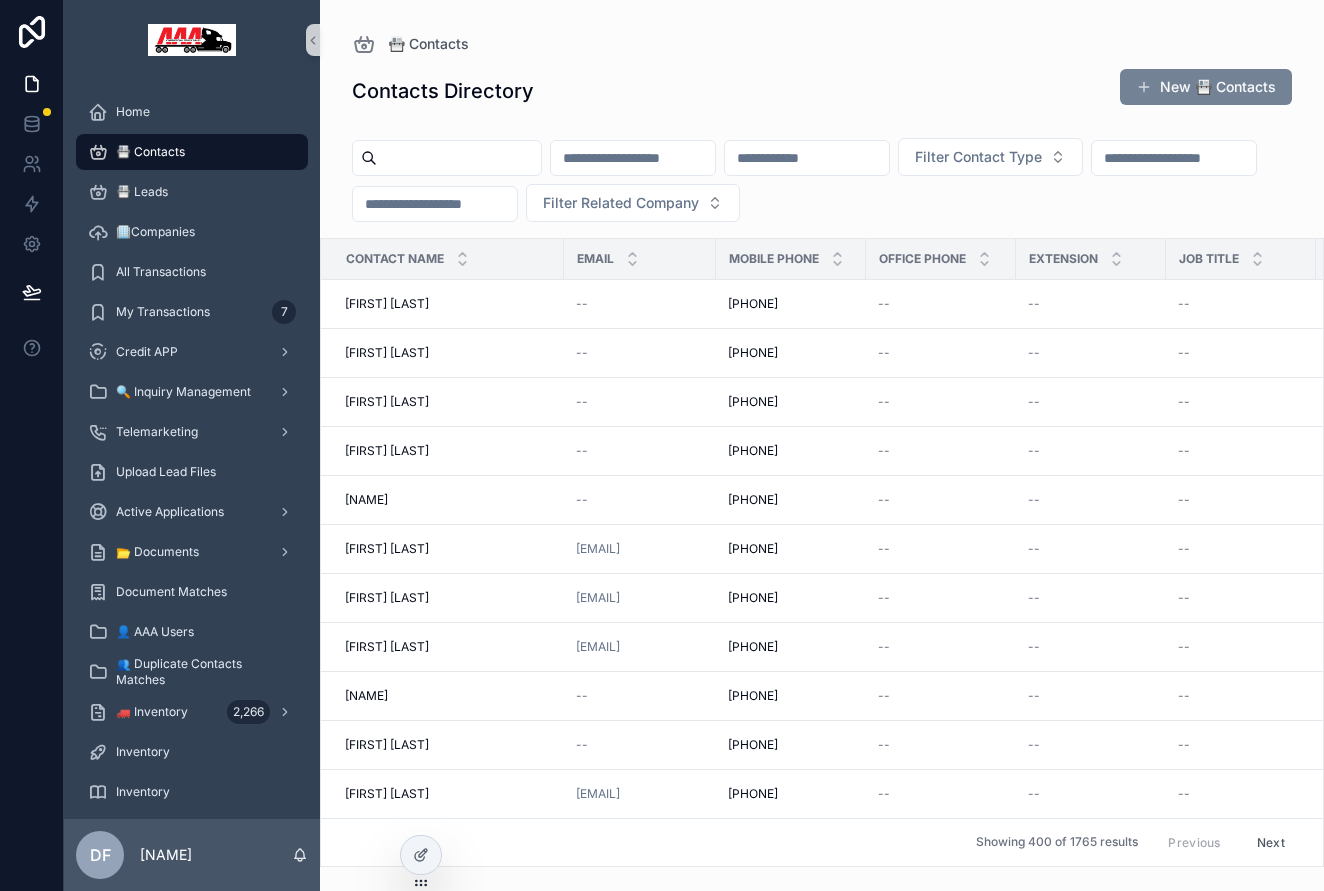 click on "New 📇 Contacts" at bounding box center (1206, 87) 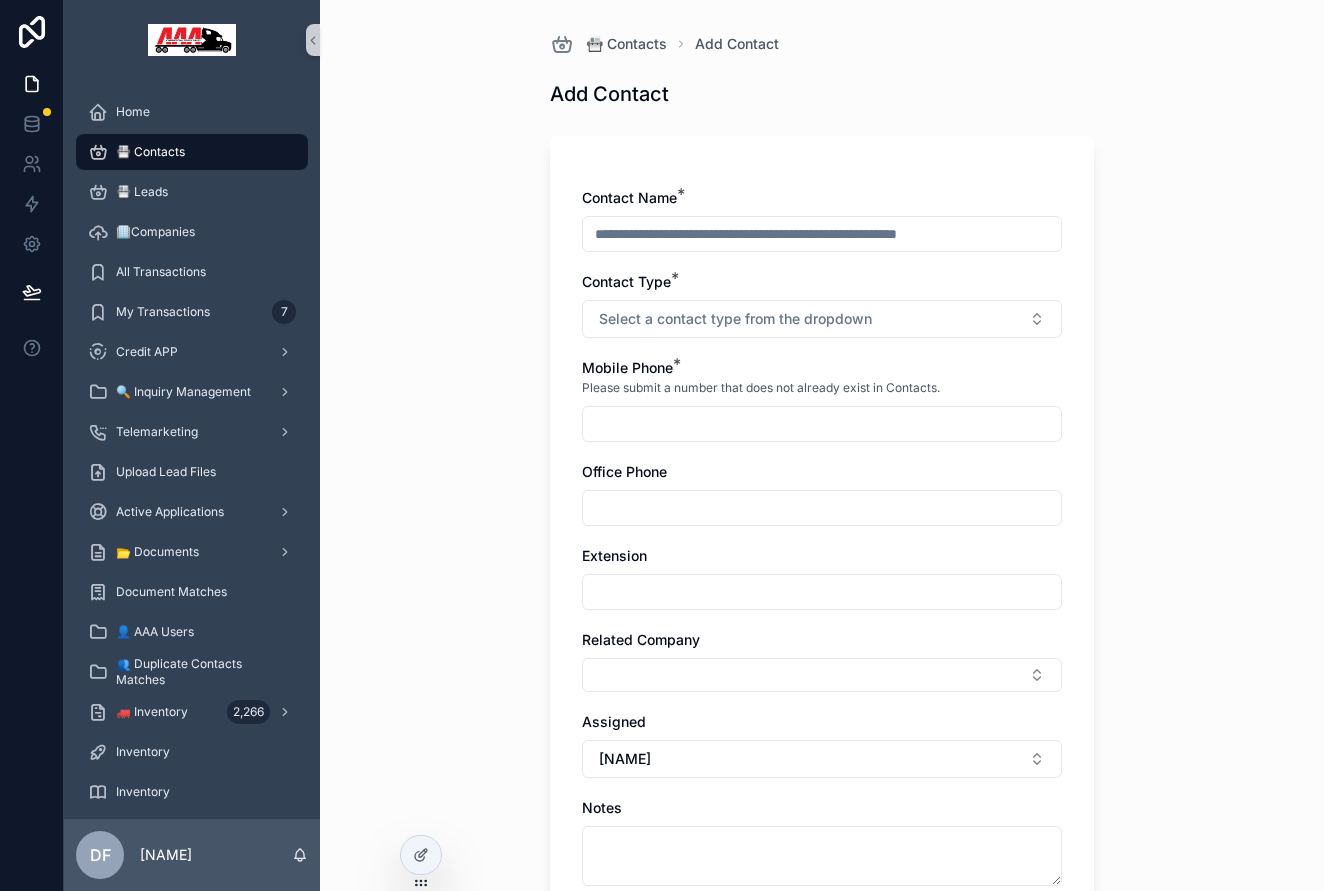 click at bounding box center [822, 234] 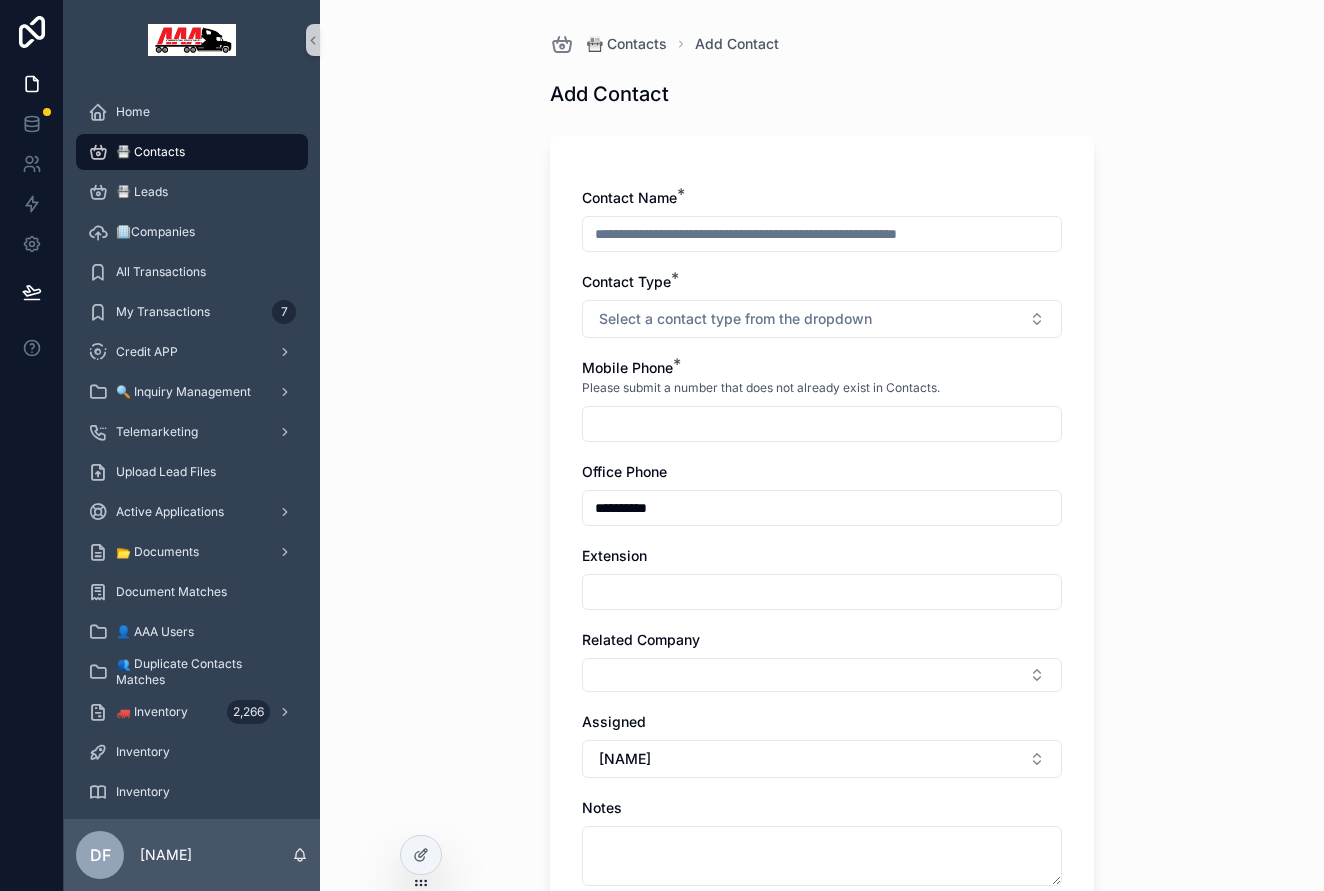 type on "**********" 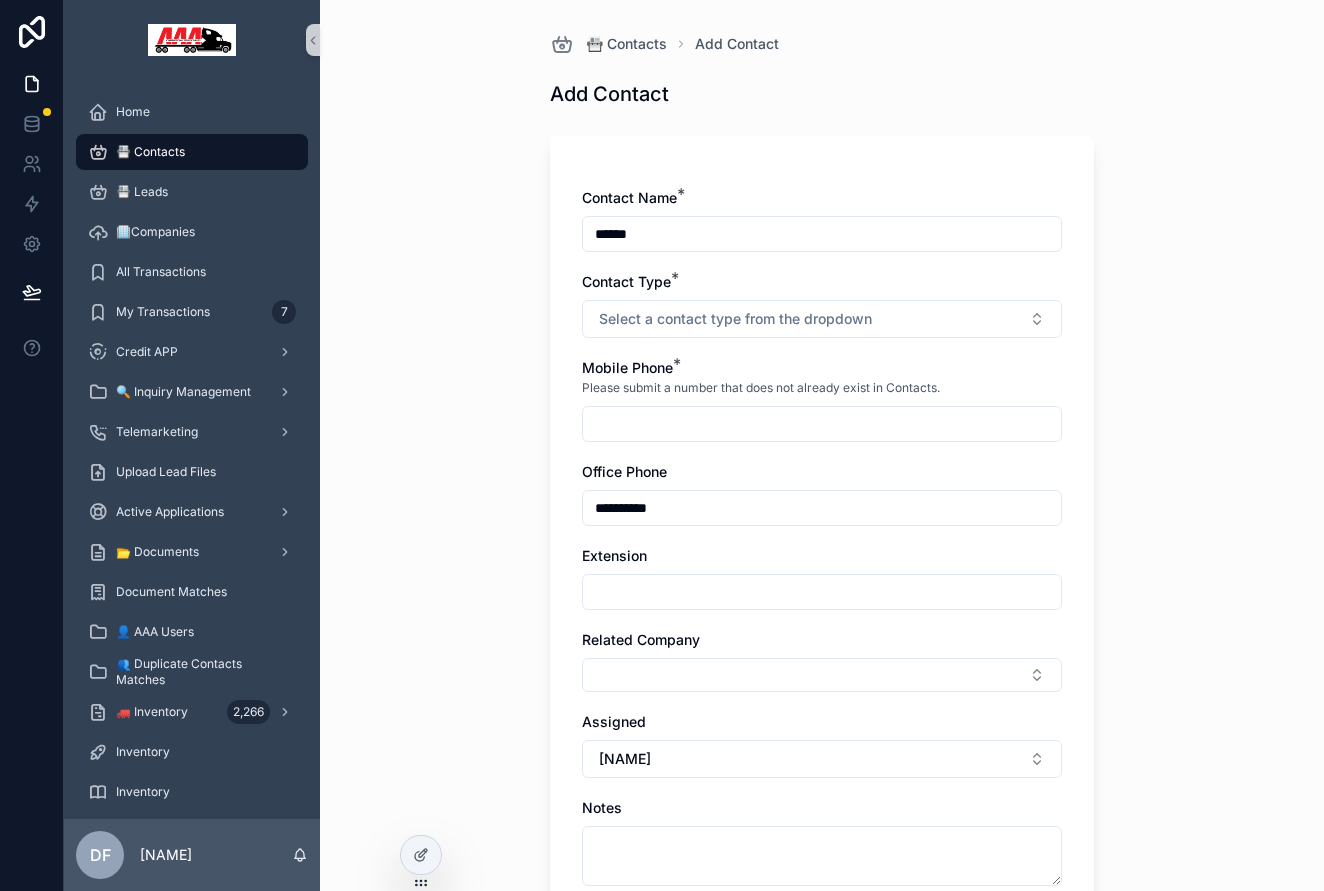type on "******" 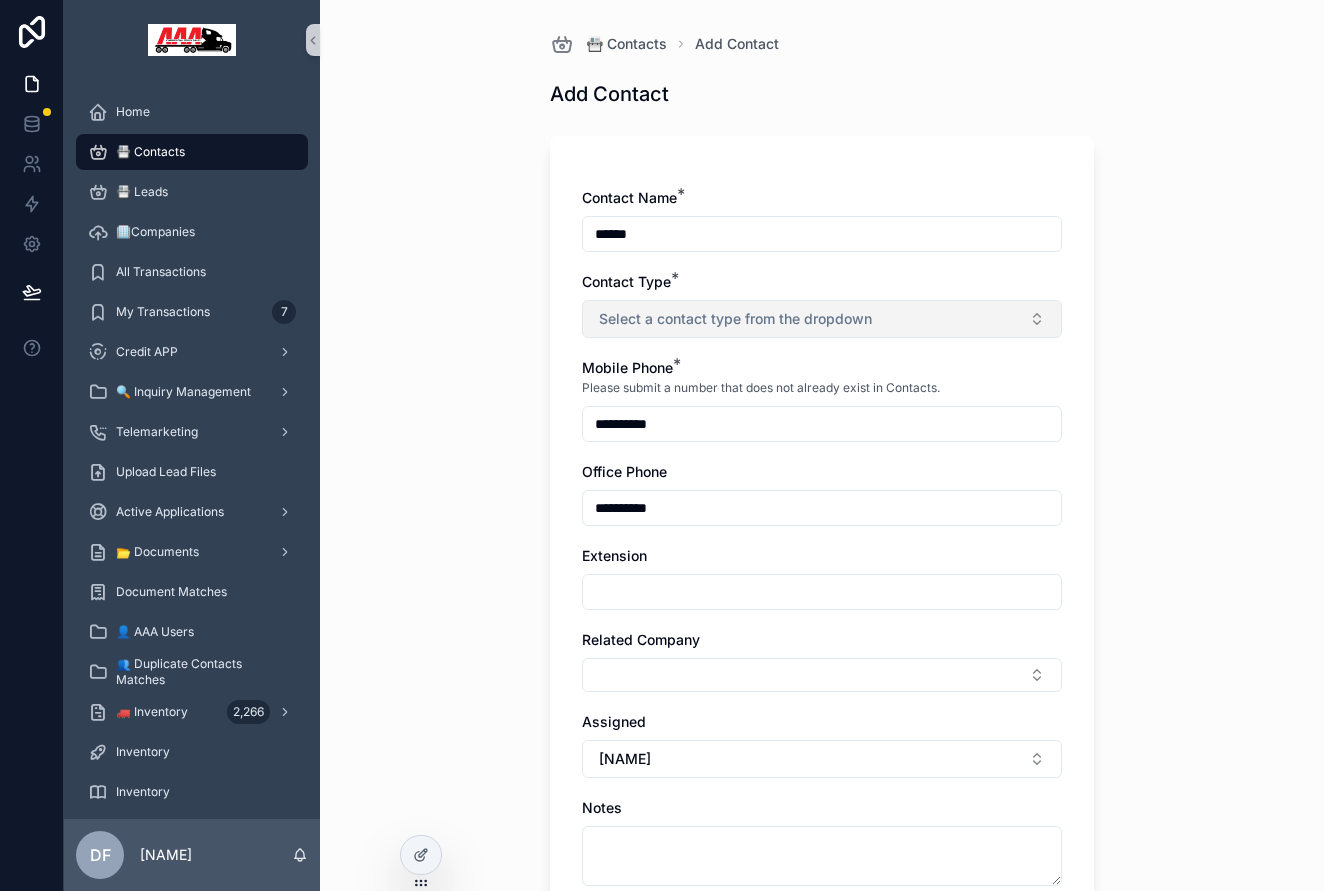 type on "**********" 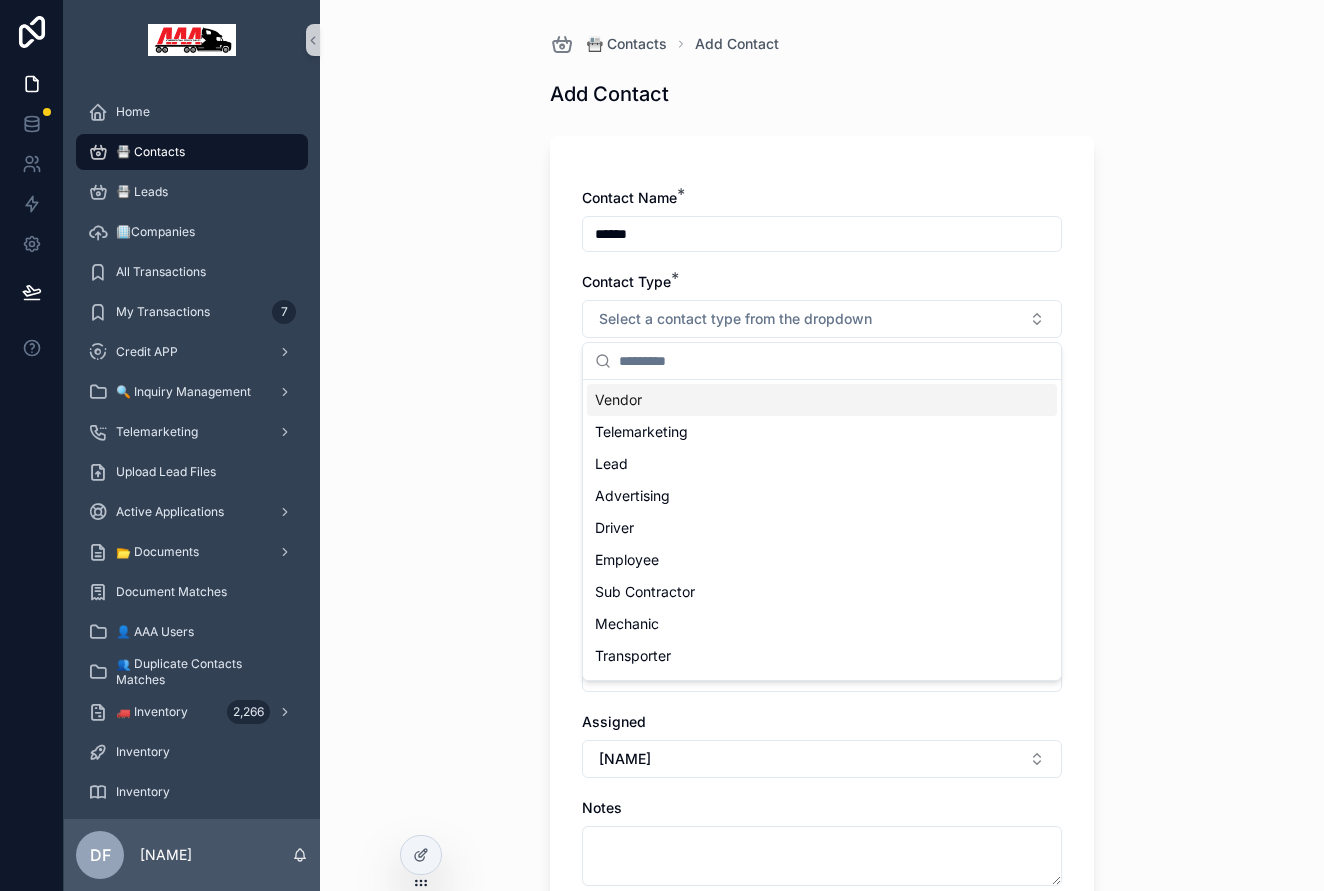 click on "Vendor" at bounding box center (822, 400) 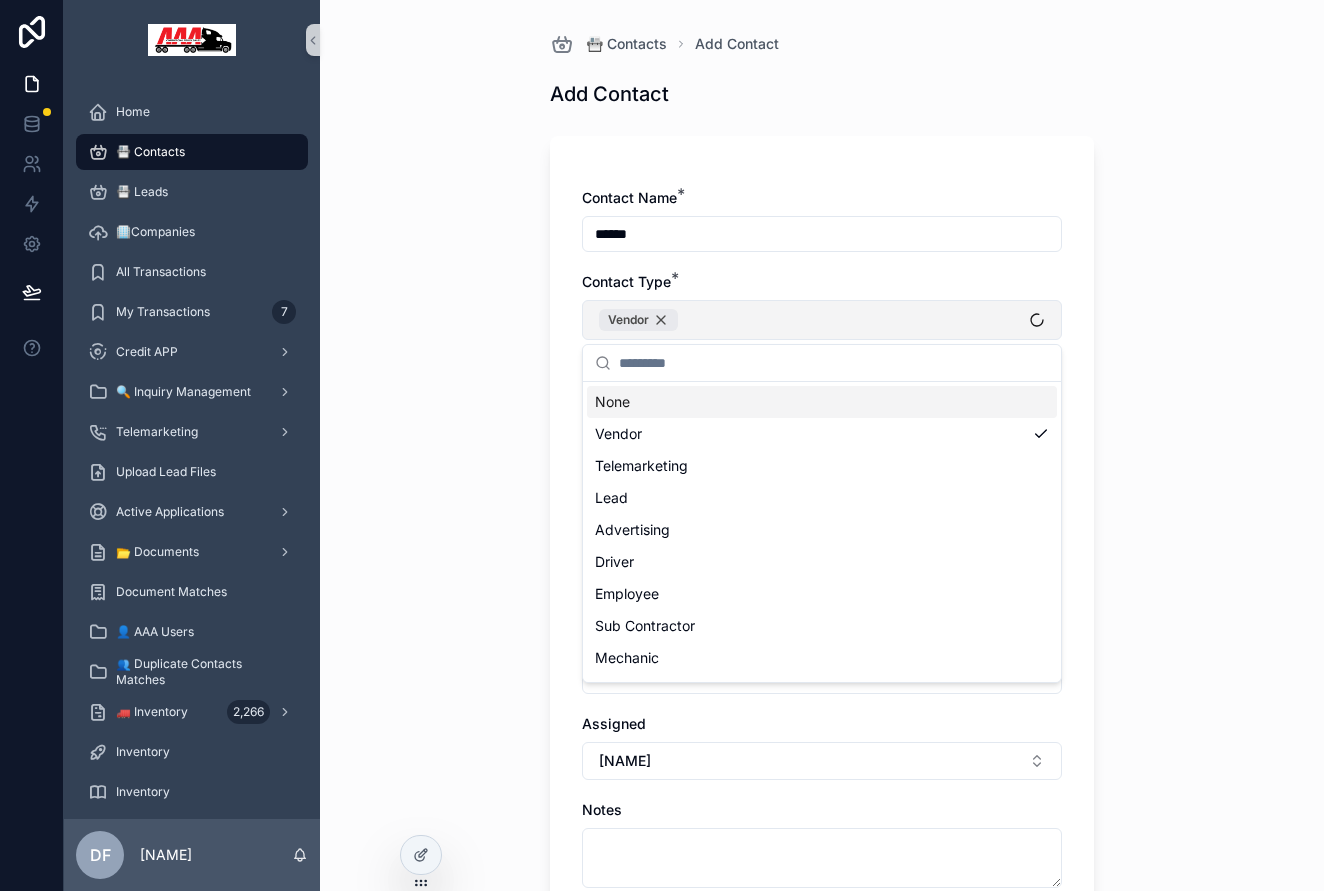 click on "Vendor" at bounding box center (638, 320) 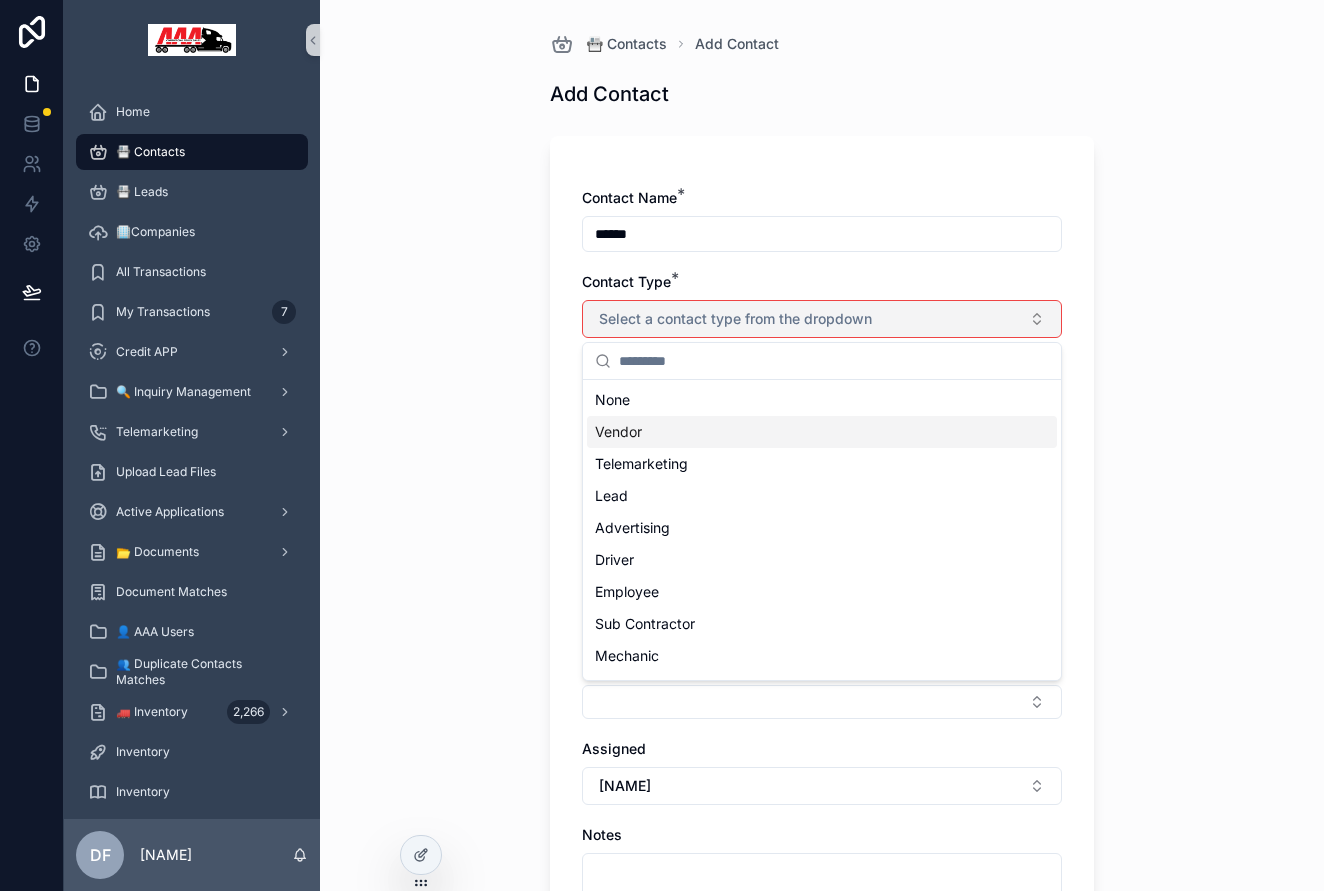 click on "Vendor" at bounding box center (822, 432) 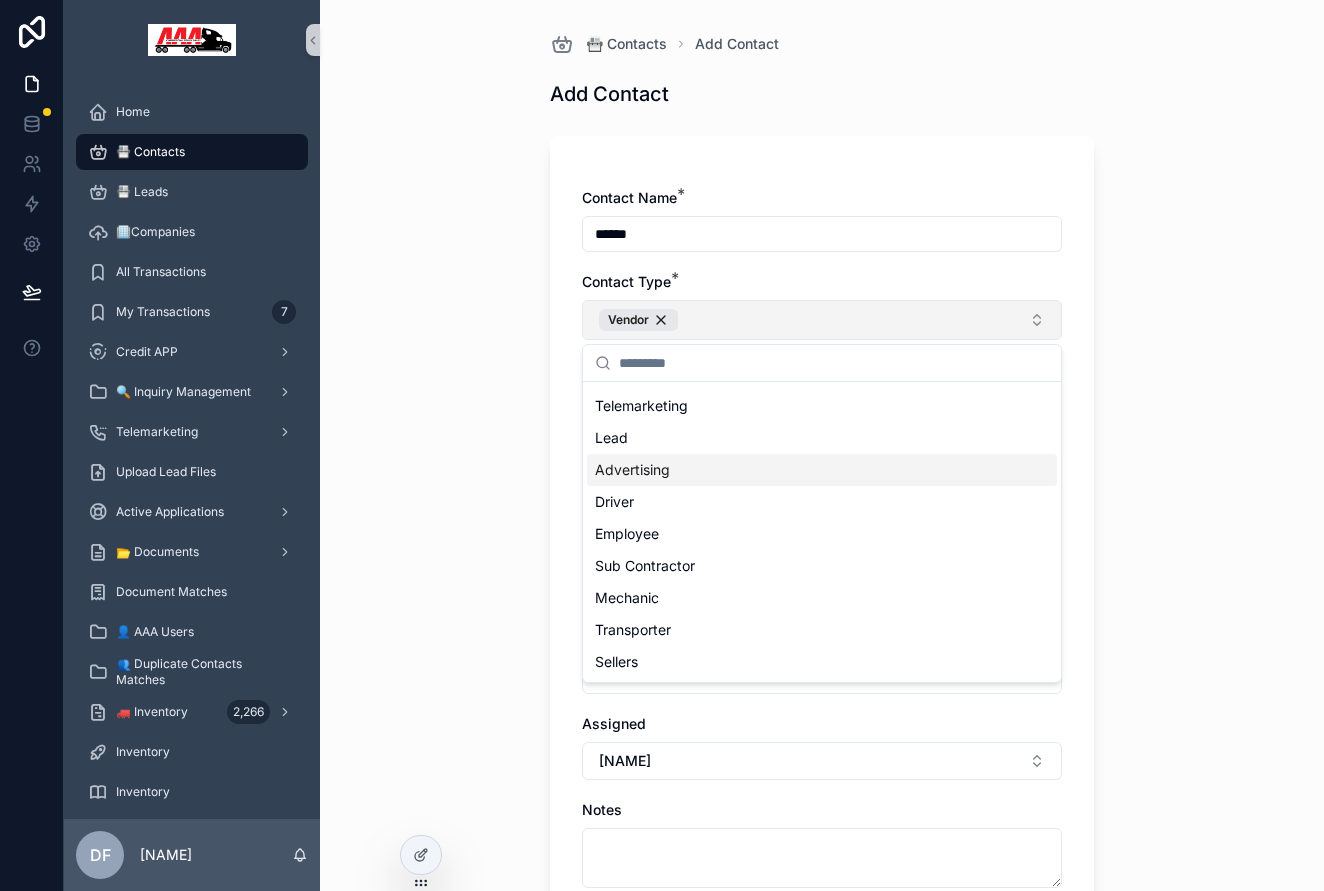 scroll, scrollTop: 60, scrollLeft: 0, axis: vertical 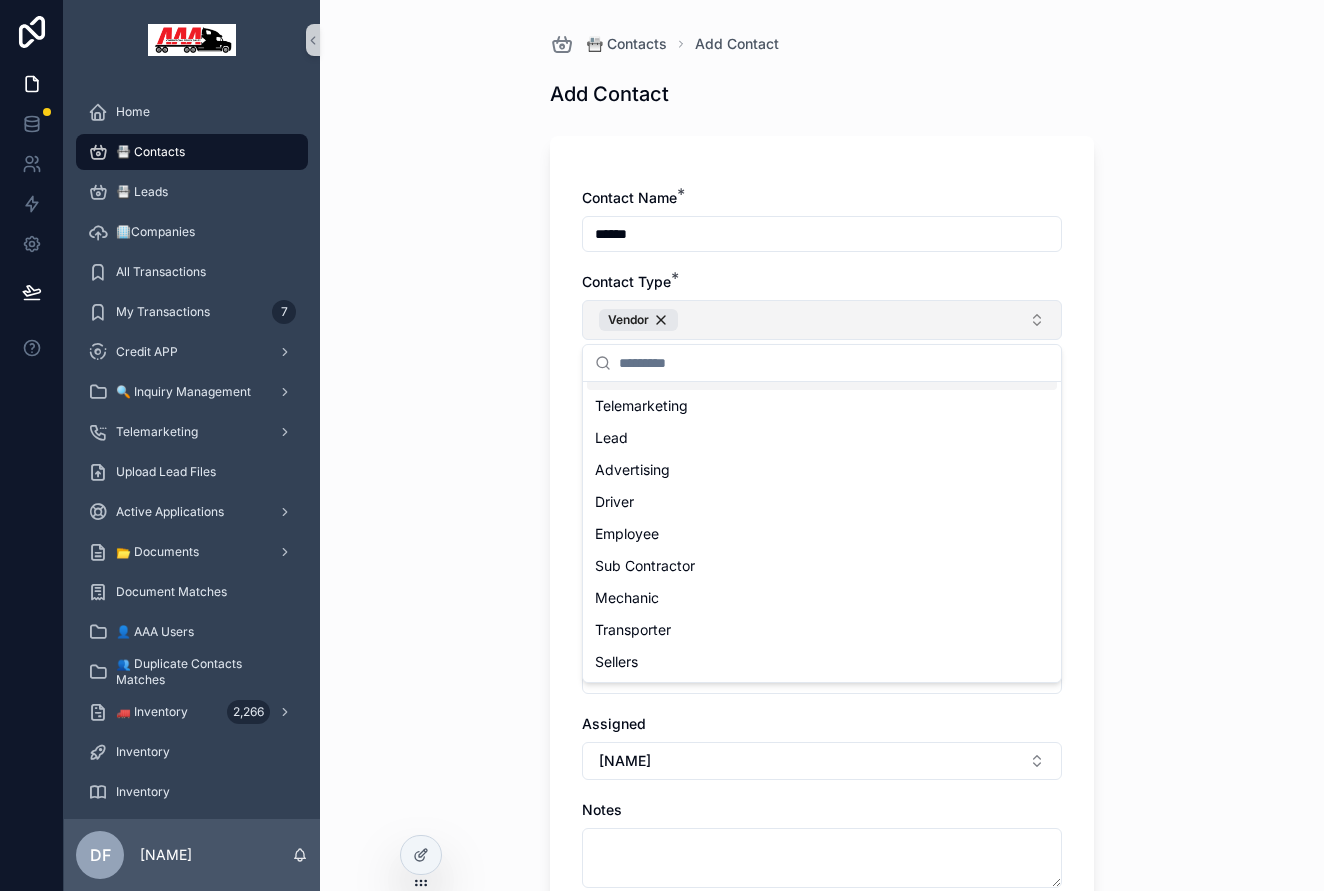 click on "**********" at bounding box center [822, 445] 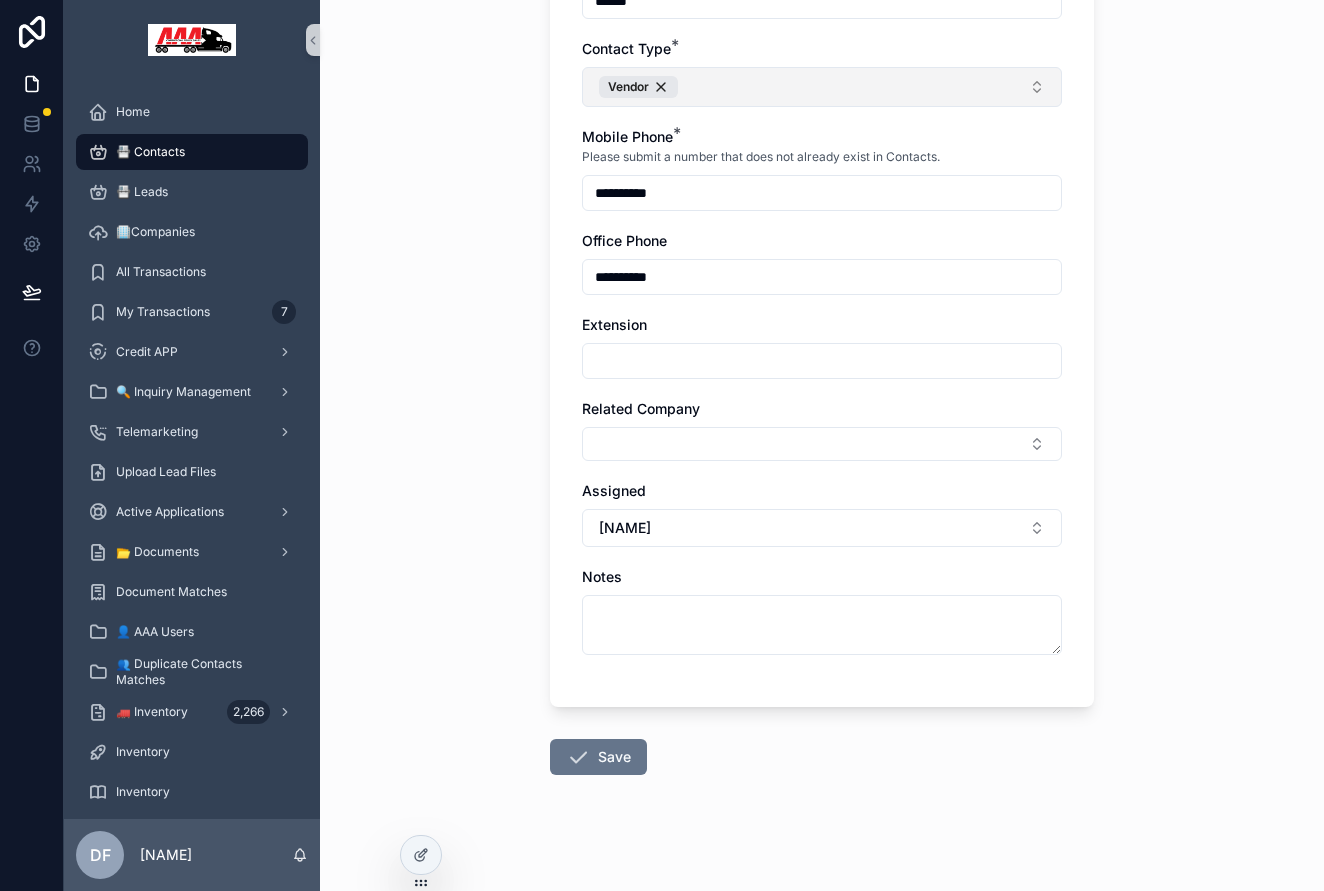 scroll, scrollTop: 245, scrollLeft: 0, axis: vertical 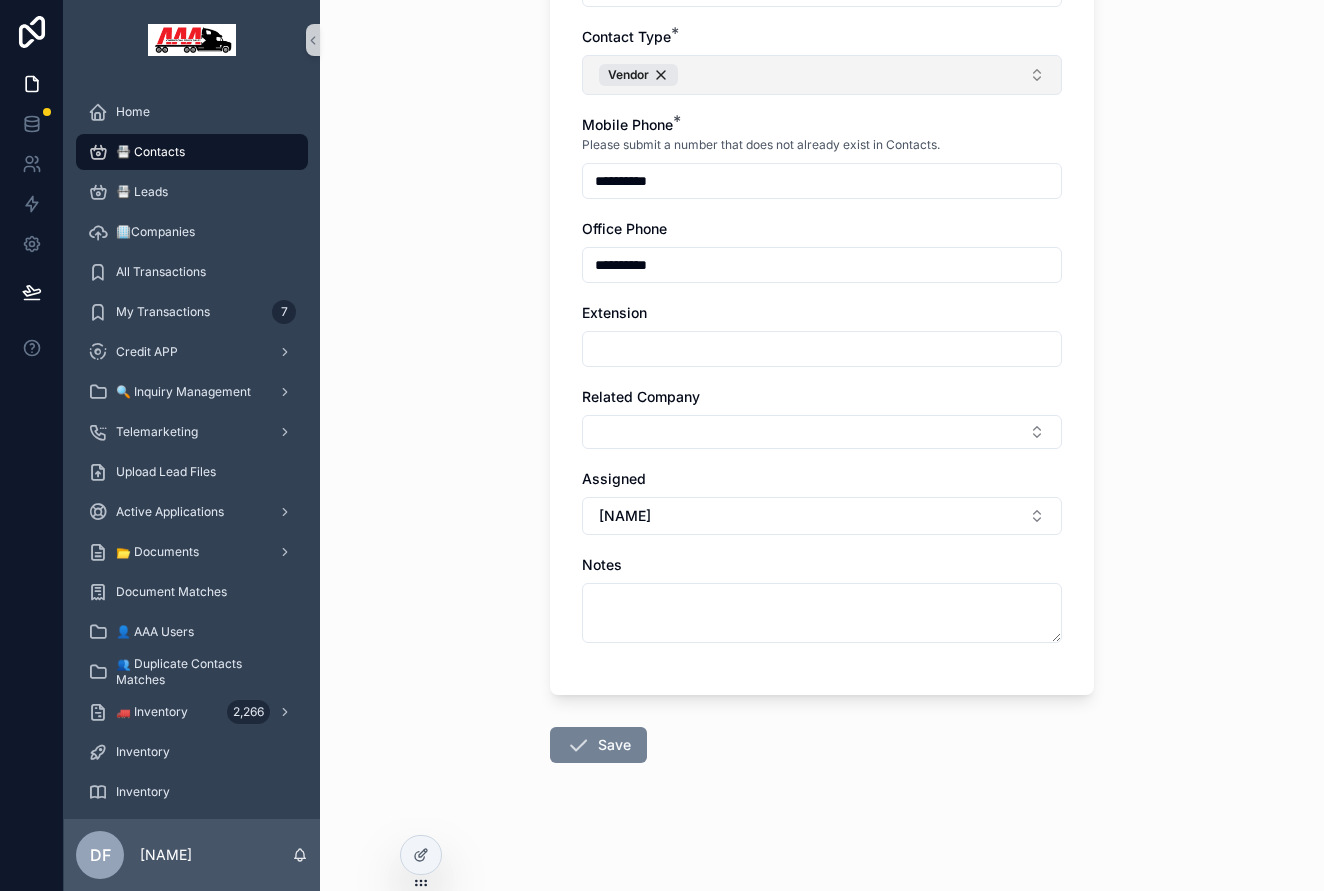 click on "Save" at bounding box center (598, 745) 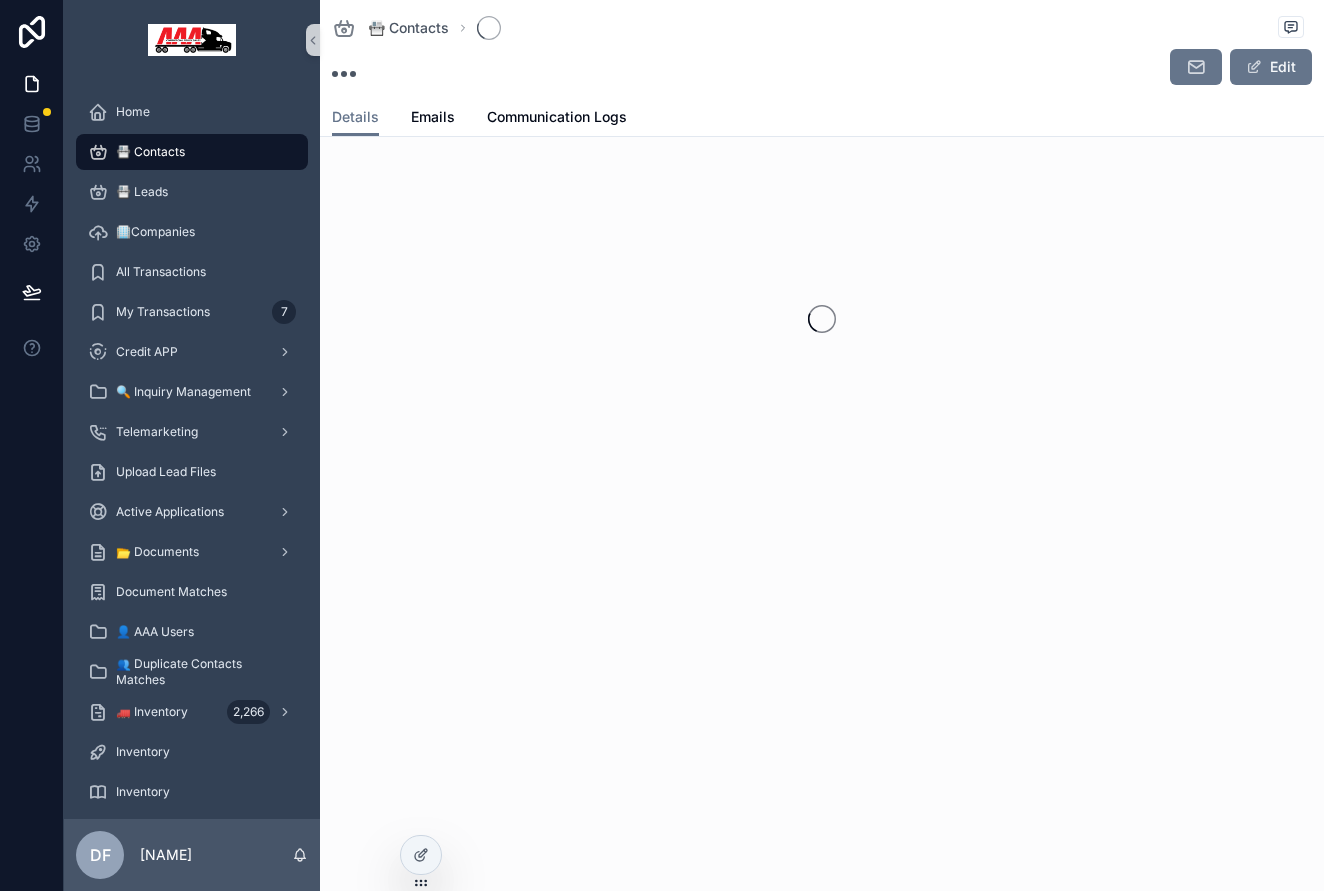 scroll, scrollTop: 0, scrollLeft: 0, axis: both 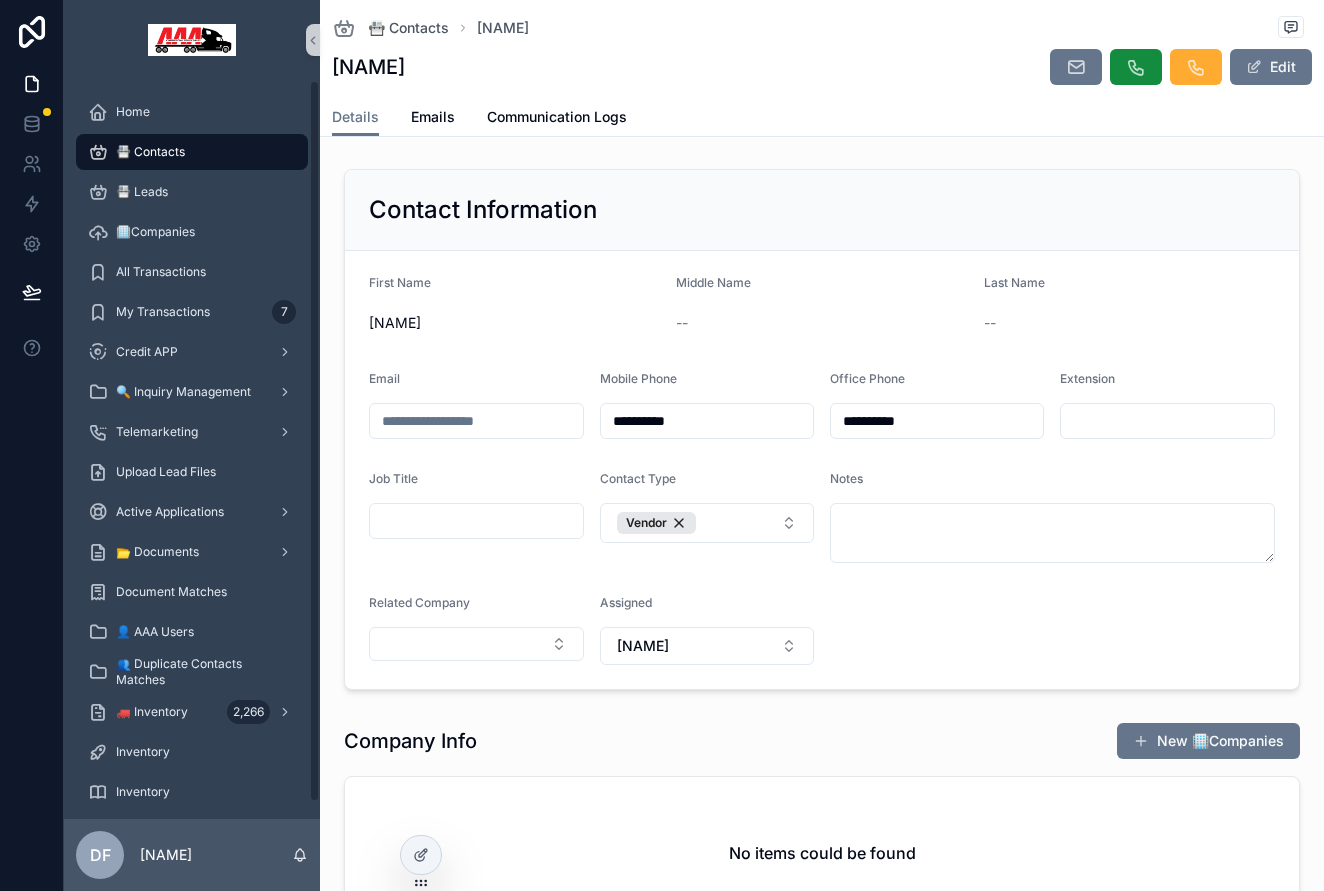 click on "📇 Contacts" at bounding box center (192, 152) 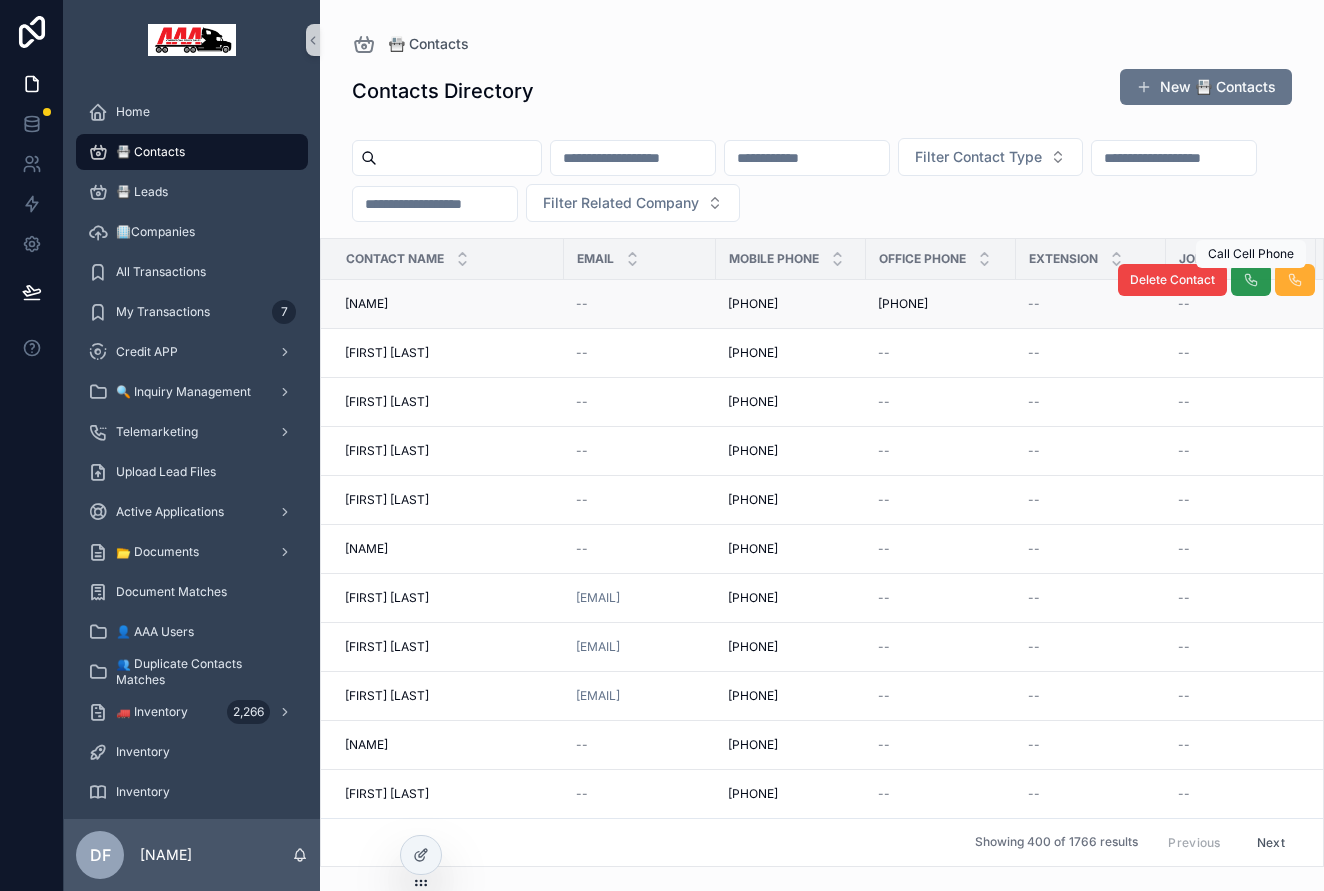 click at bounding box center (1251, 280) 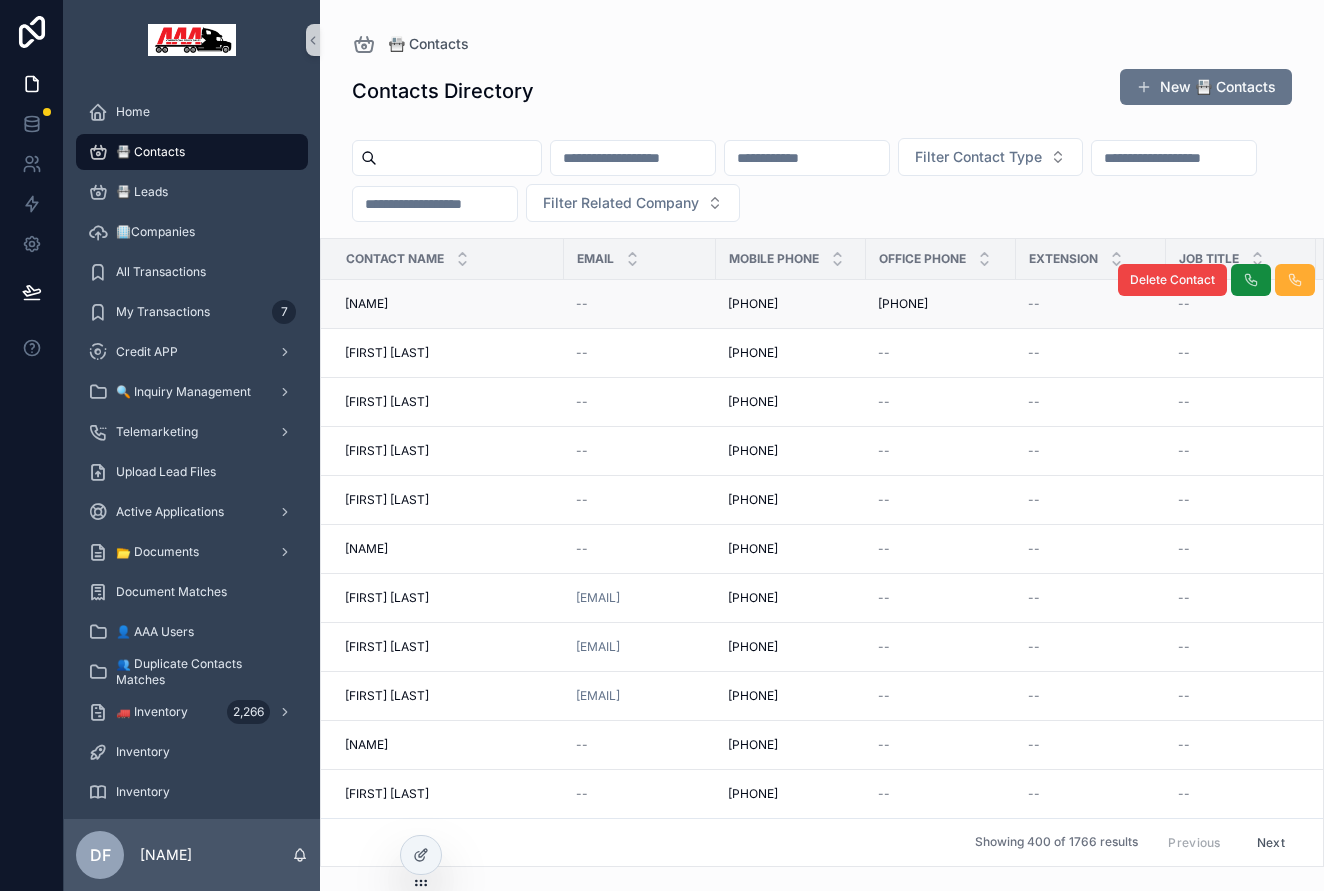 click on "--" at bounding box center [640, 304] 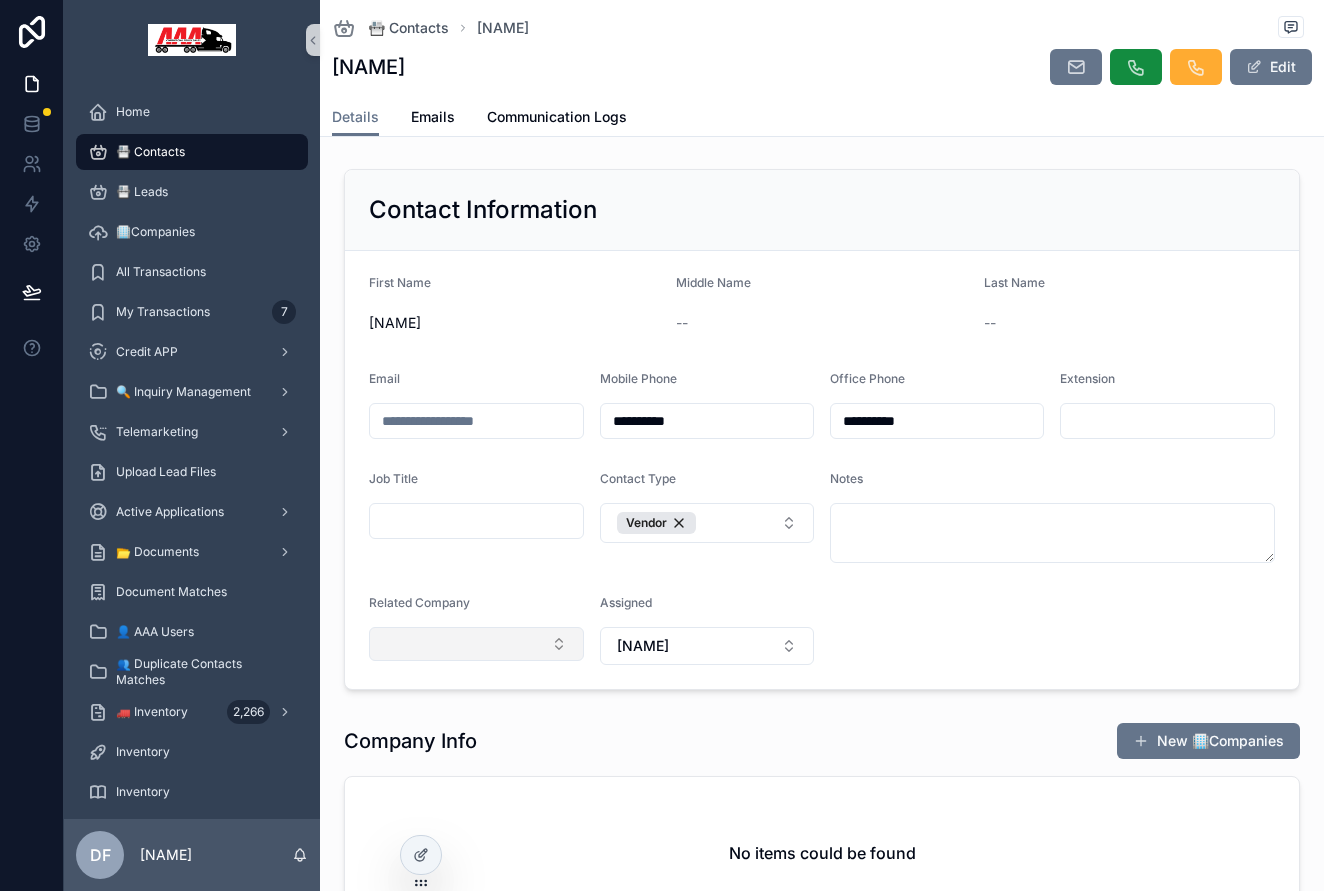 click at bounding box center (476, 644) 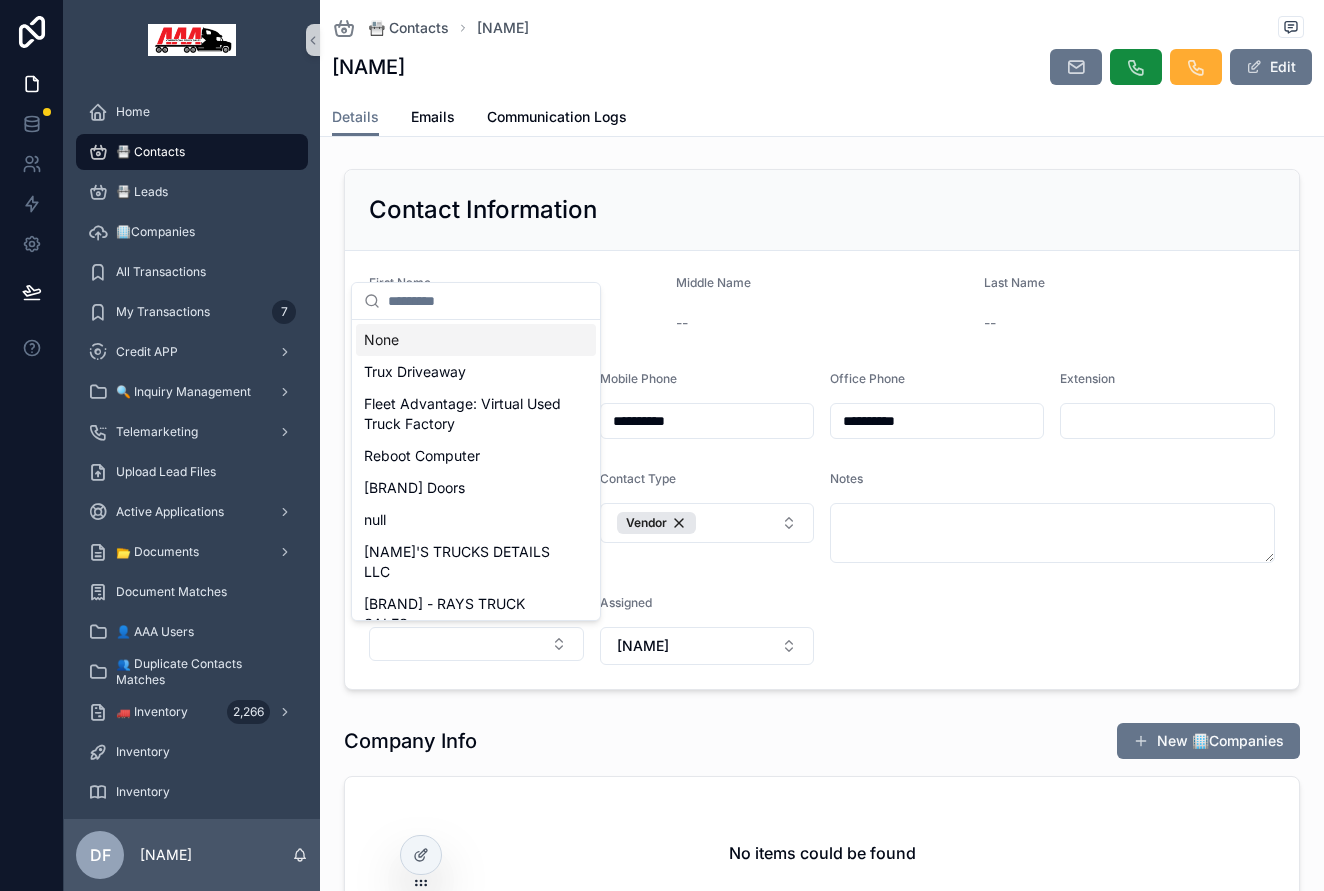 scroll, scrollTop: 0, scrollLeft: 0, axis: both 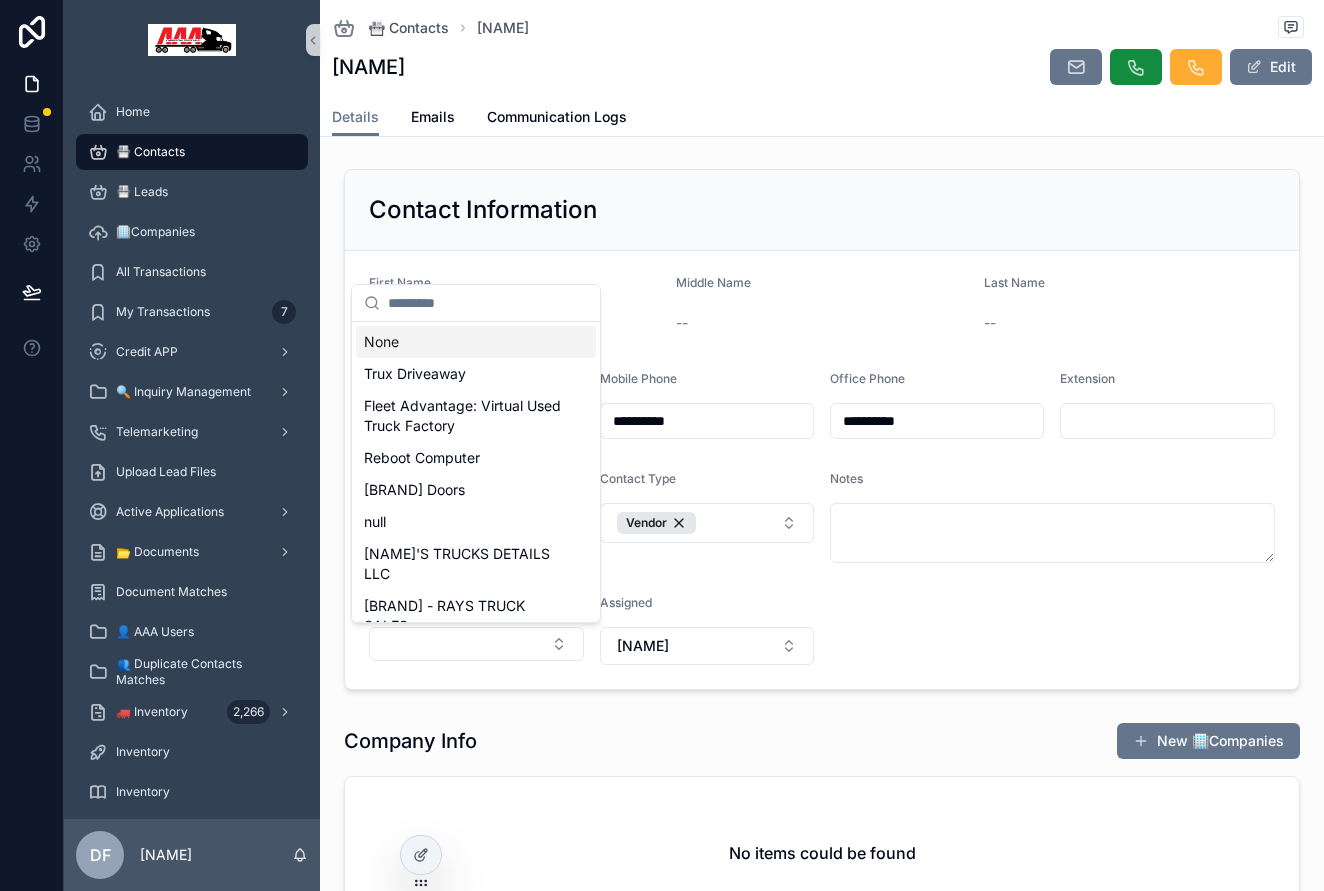 click at bounding box center (488, 303) 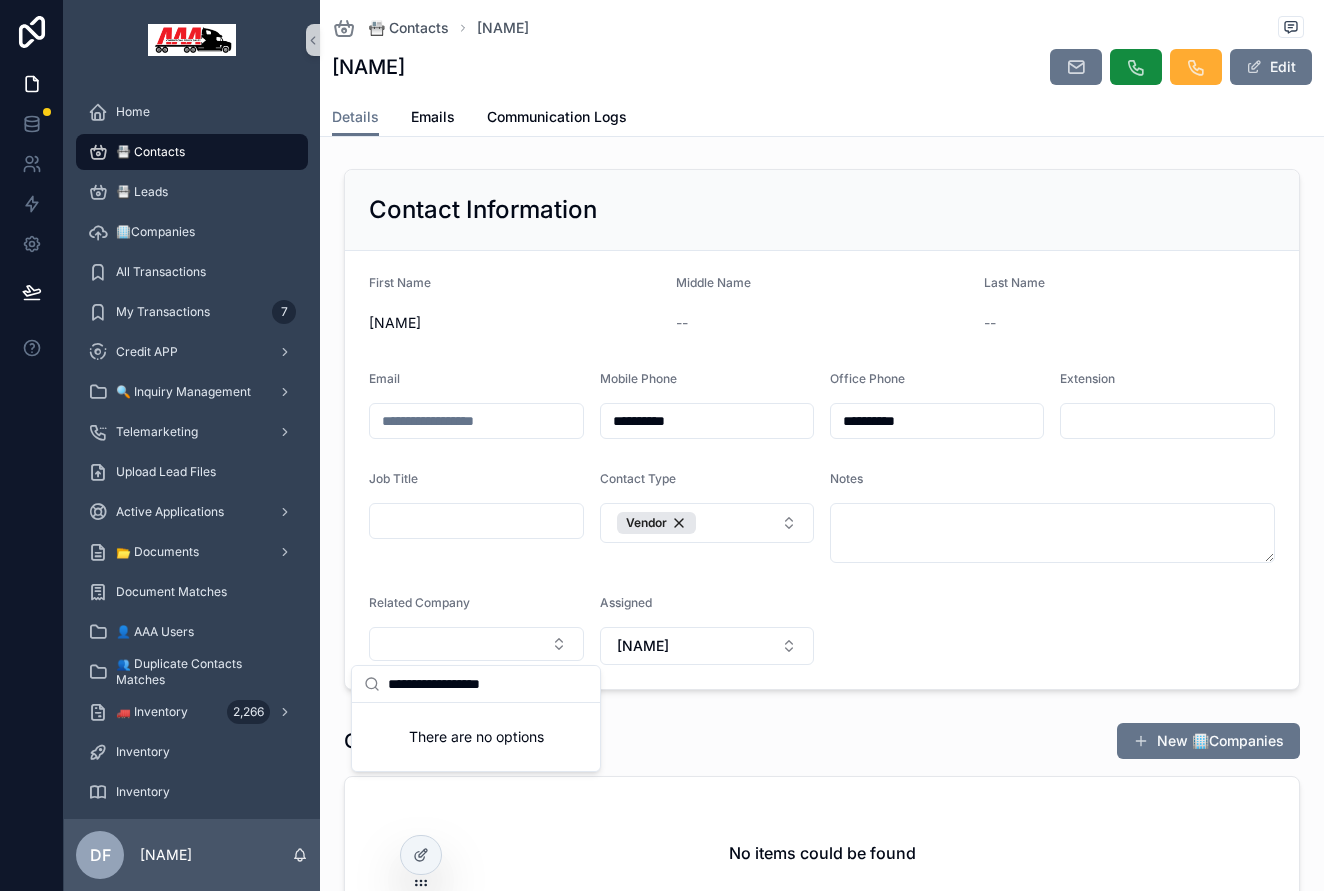 type on "**********" 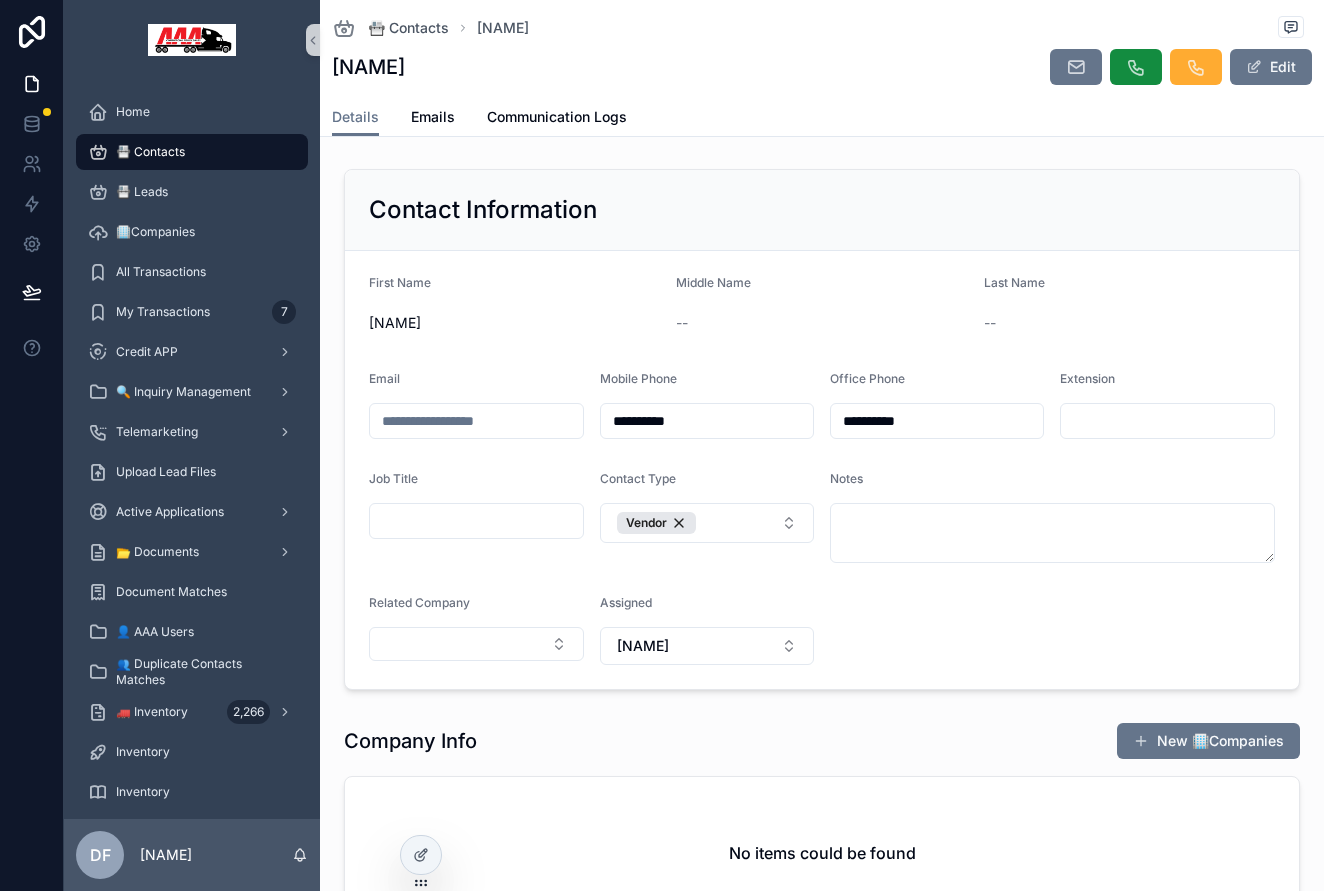 drag, startPoint x: 359, startPoint y: 181, endPoint x: 338, endPoint y: 183, distance: 21.095022 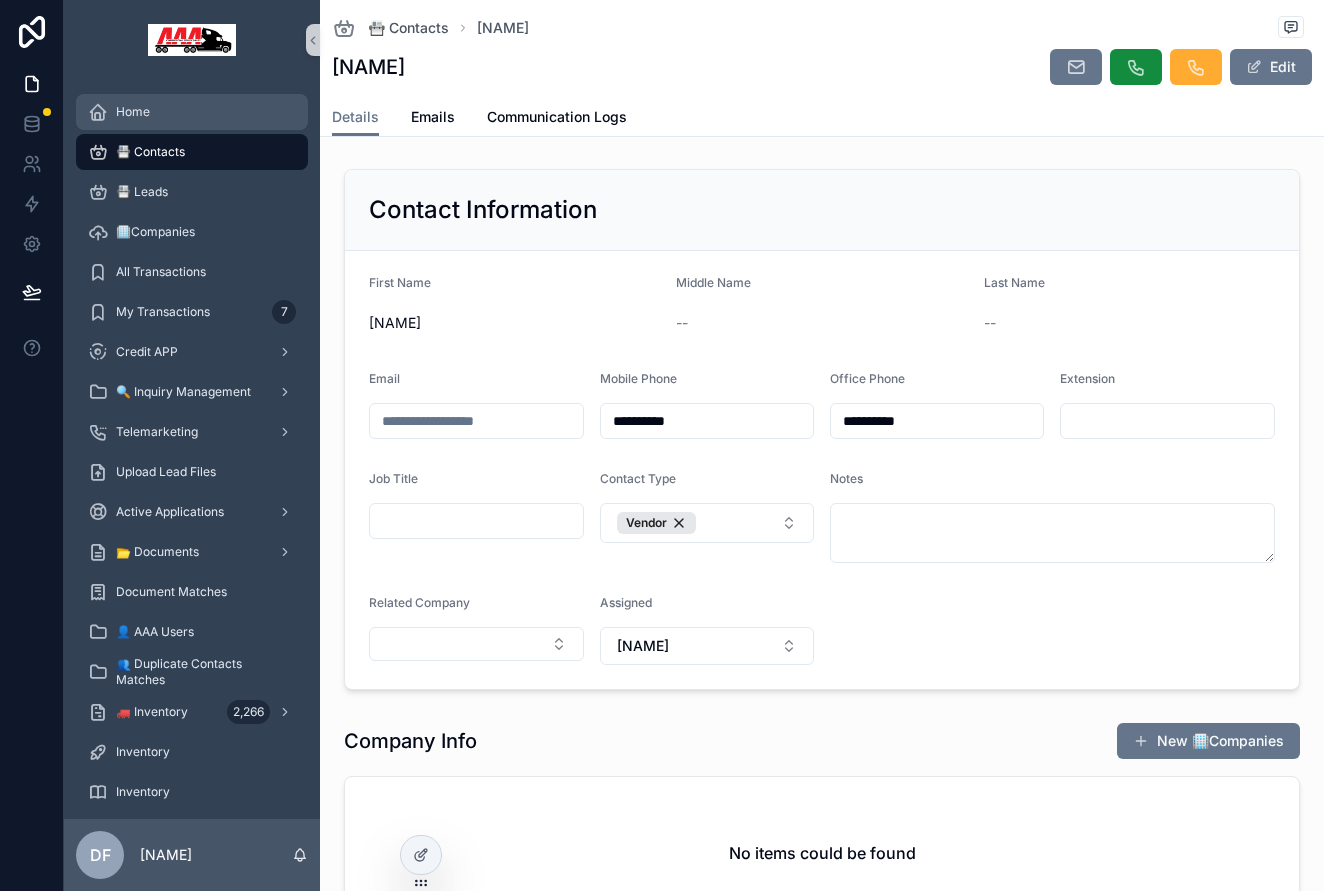 click on "Home" at bounding box center (133, 112) 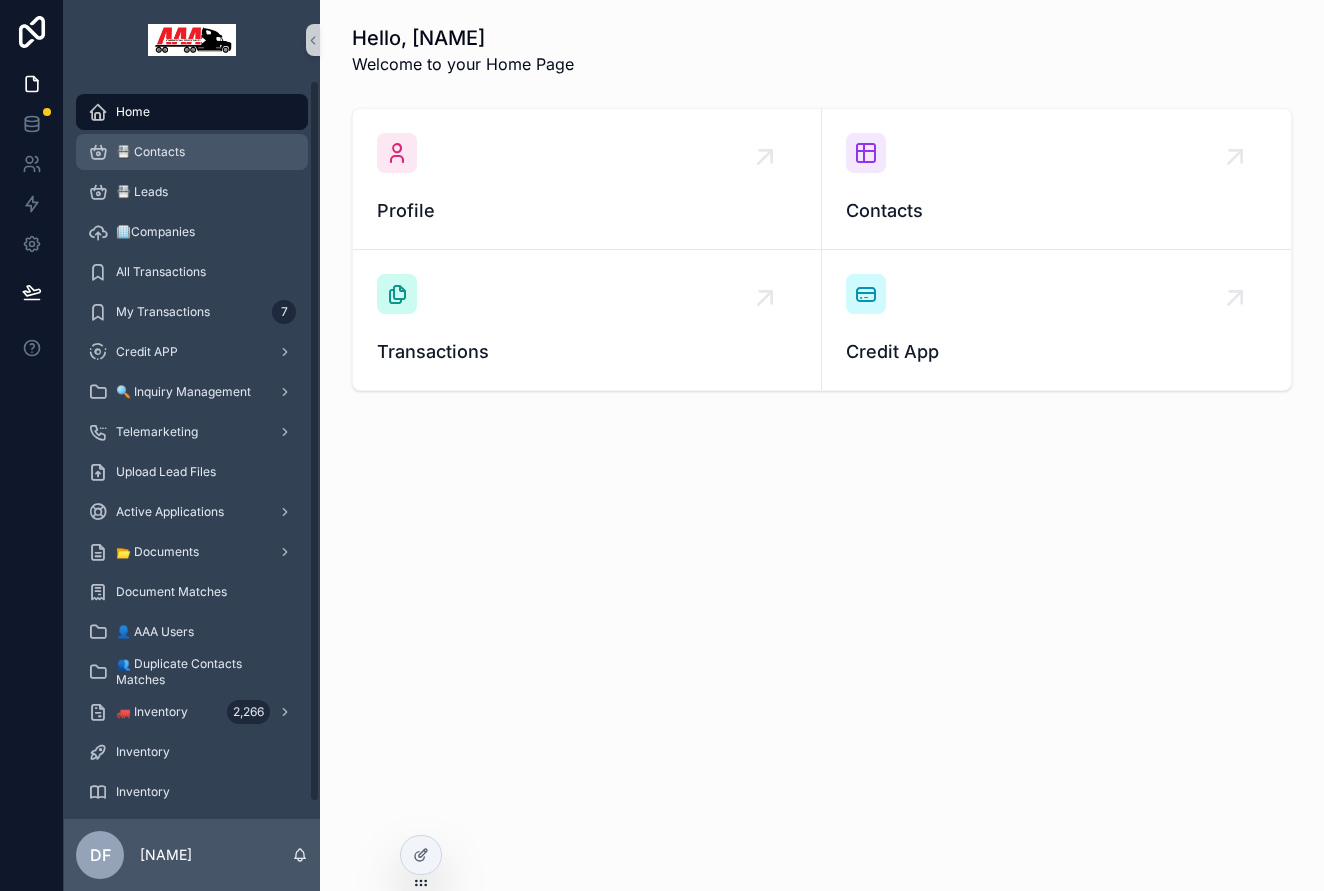 click on "📇 Contacts" at bounding box center (192, 152) 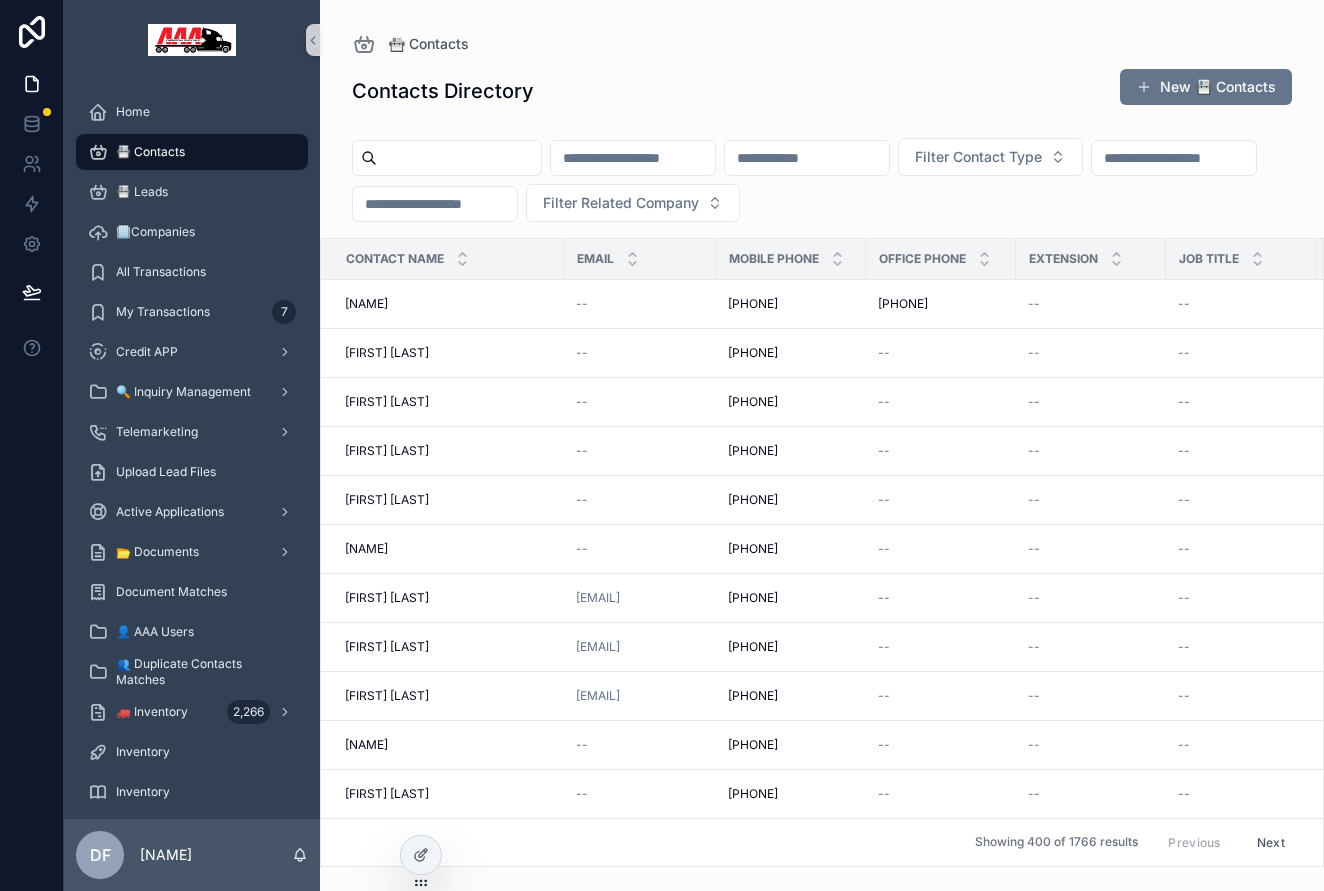 click on "Contacts Directory New 📇 Contacts" at bounding box center [822, 91] 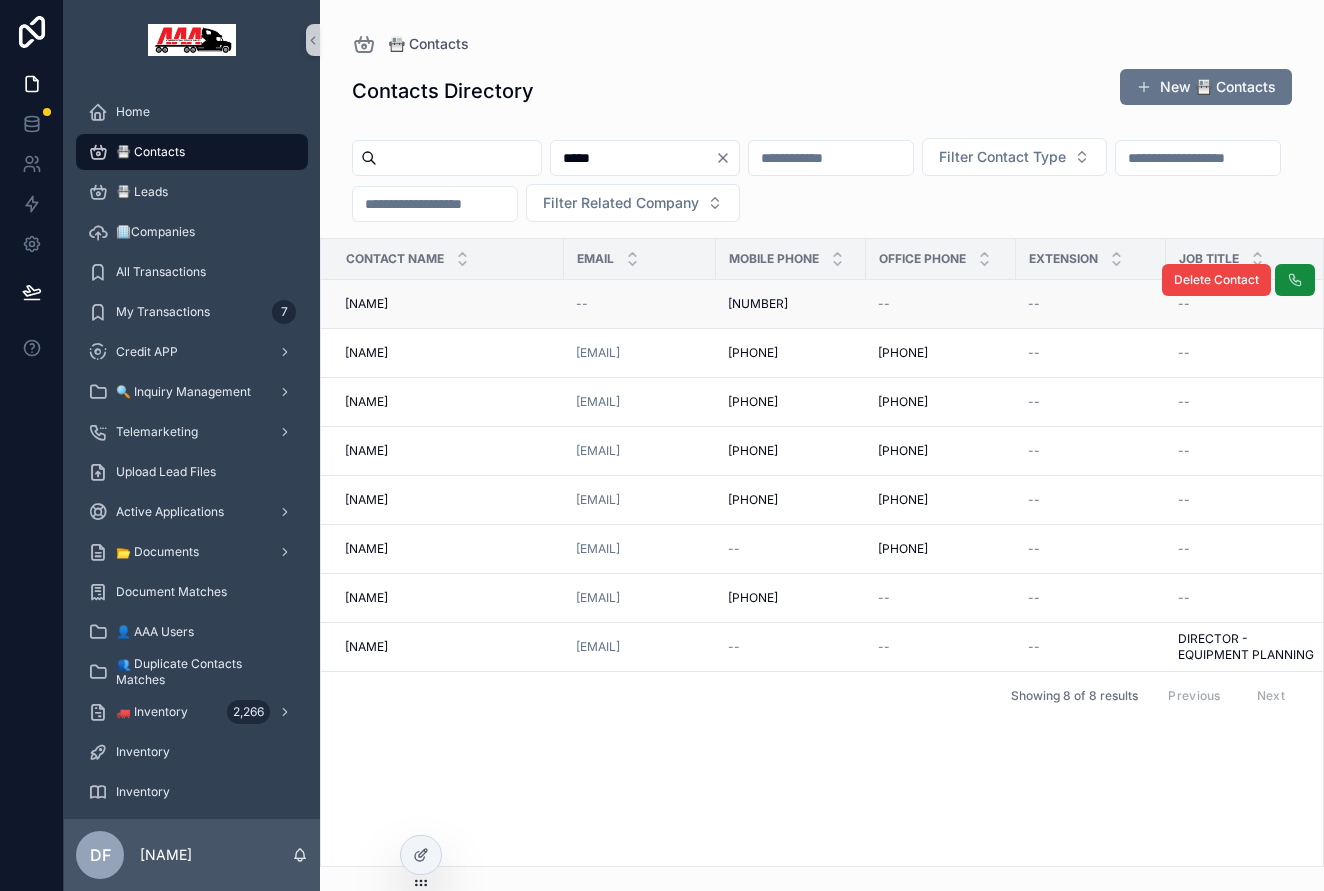 type on "*****" 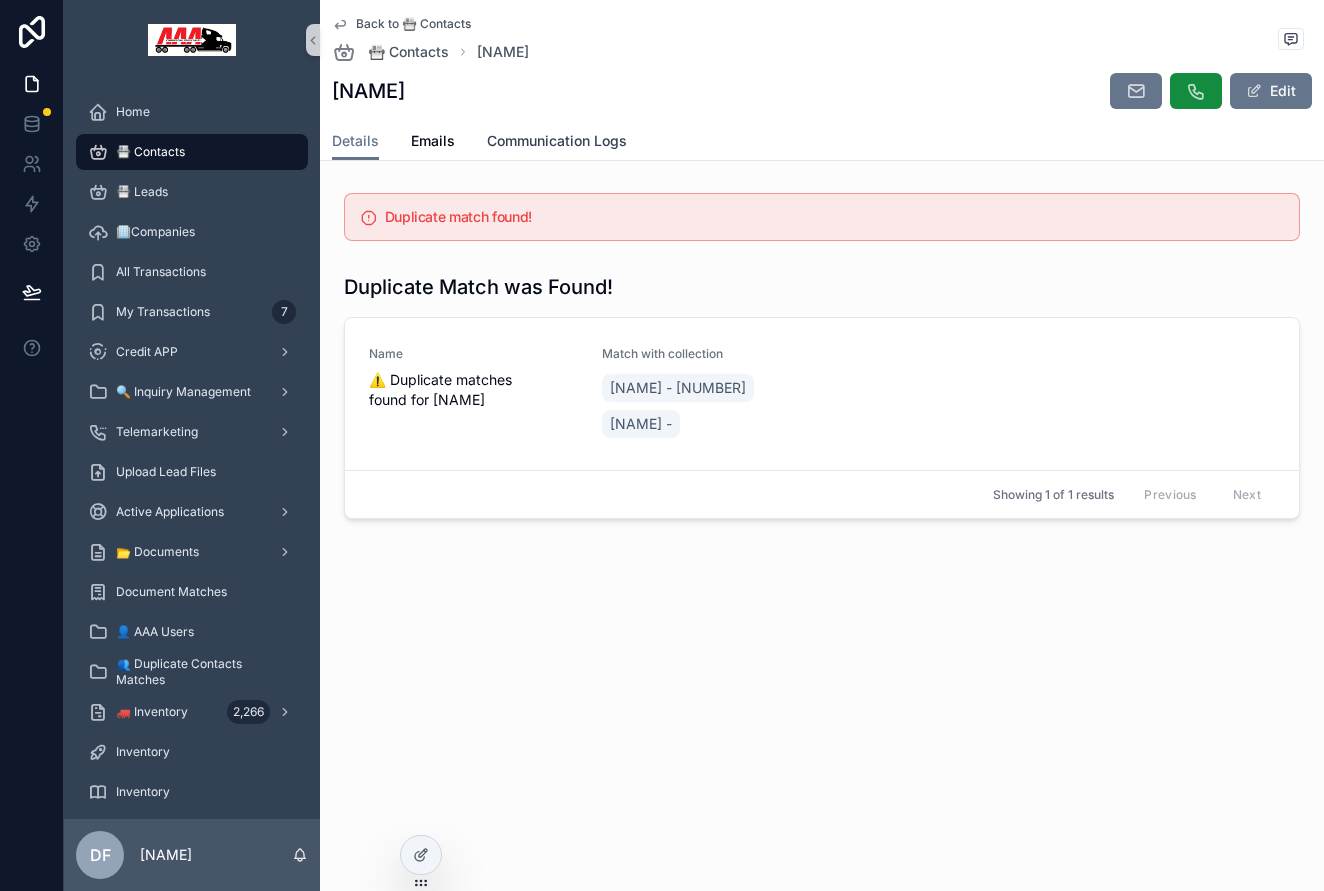 click on "Communication Logs" at bounding box center [557, 141] 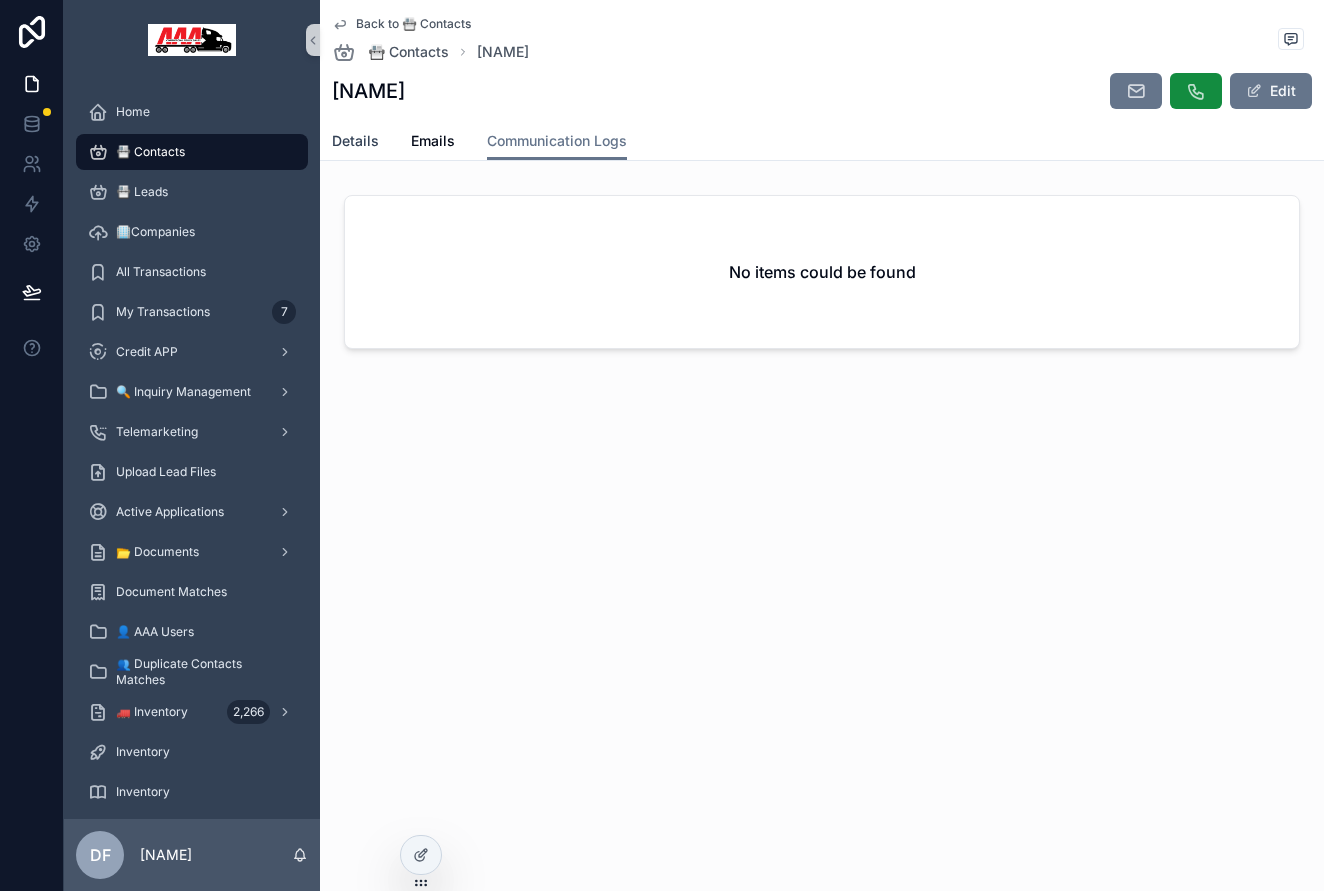 click on "Details" at bounding box center [355, 141] 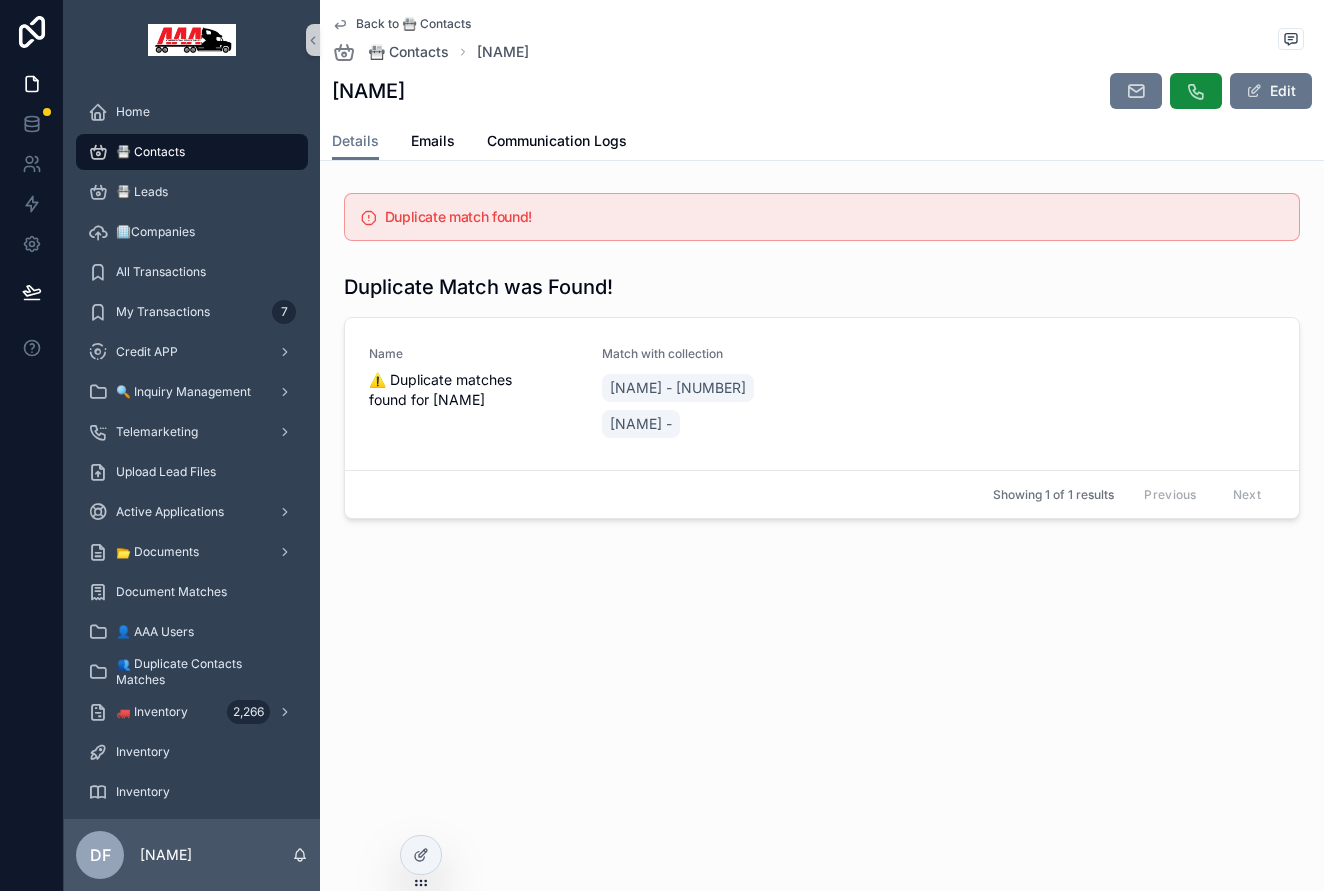 click on "Back to 📇 Contacts" at bounding box center [413, 24] 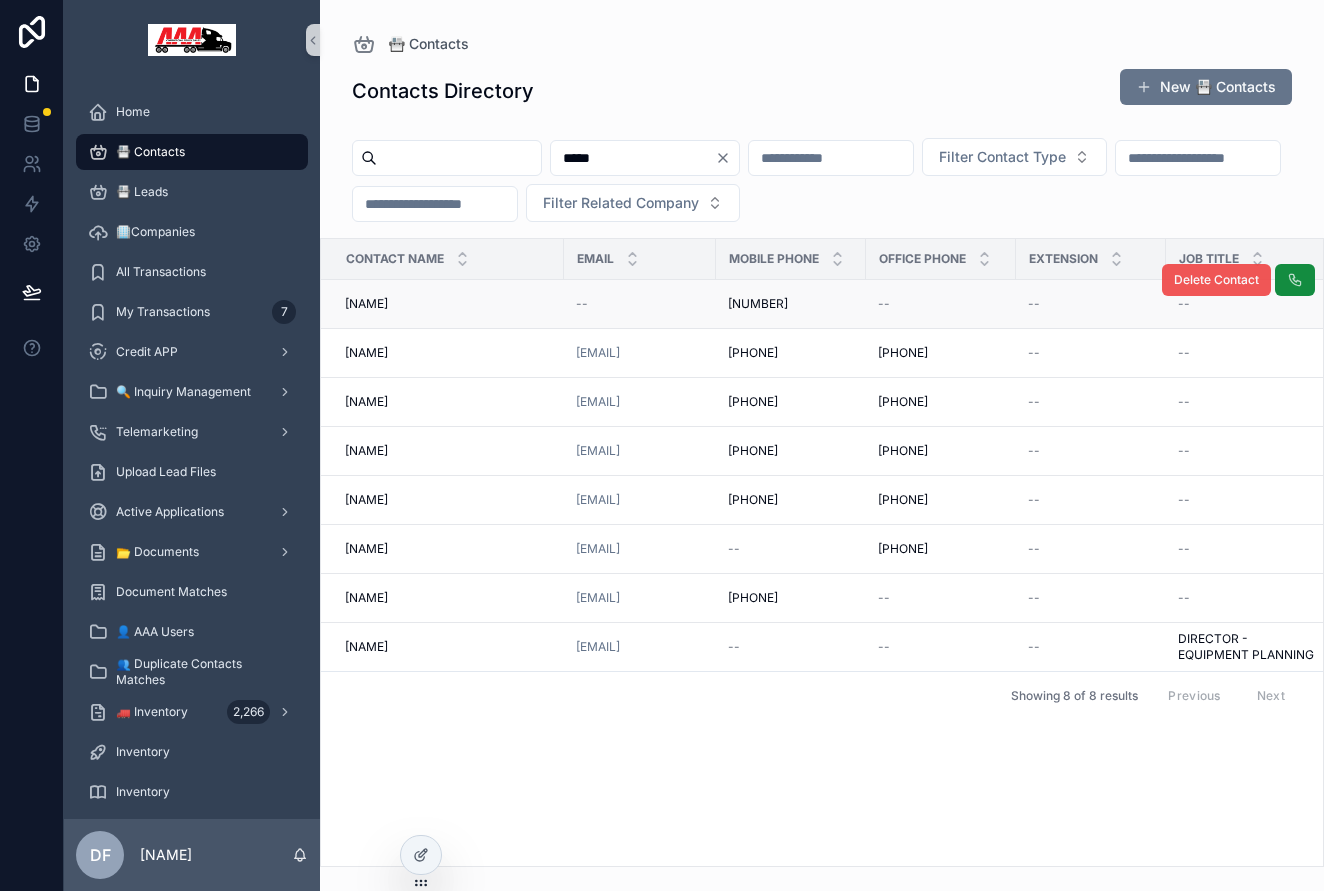 click on "Delete Contact" at bounding box center (1216, 280) 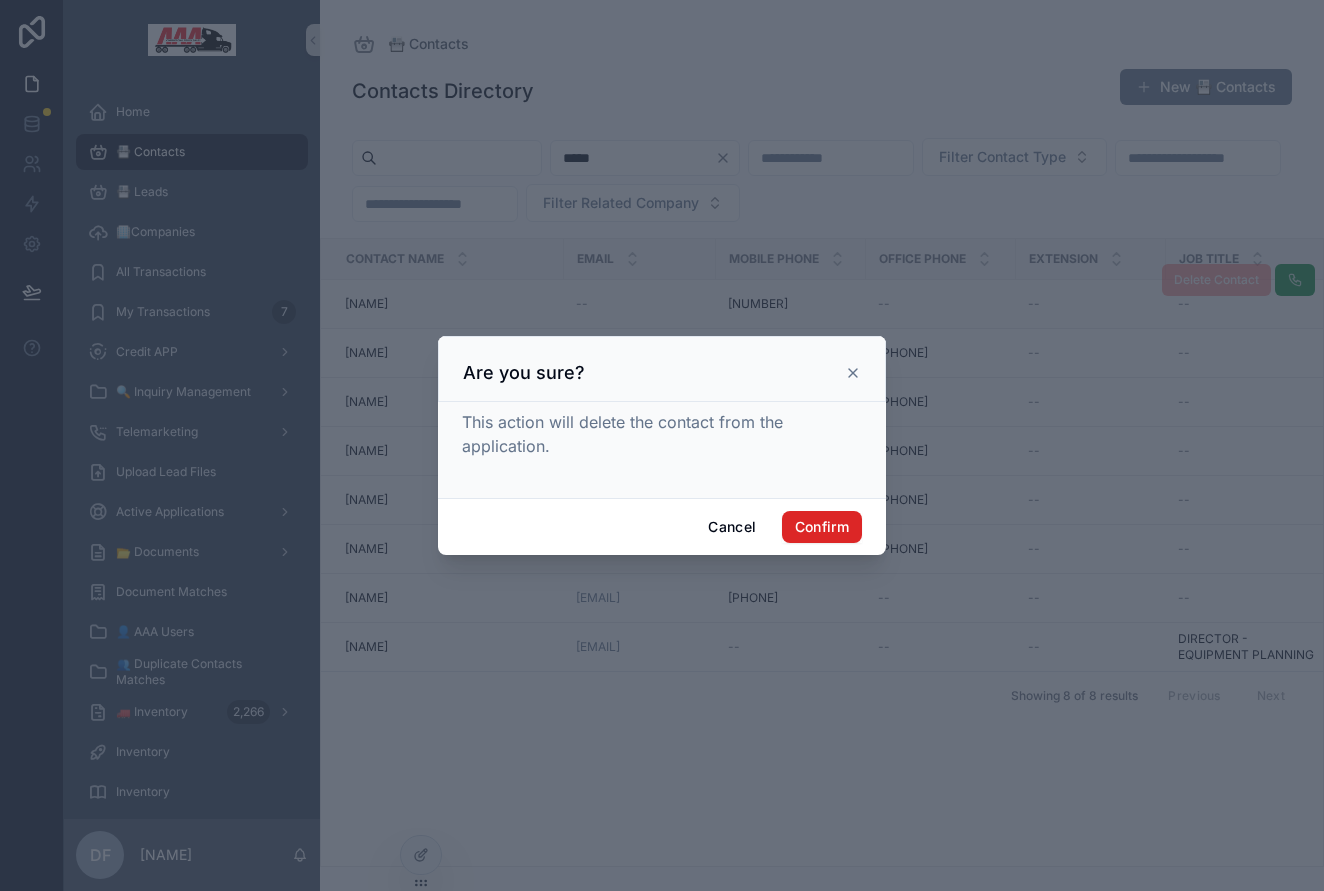 click on "Confirm" at bounding box center [822, 527] 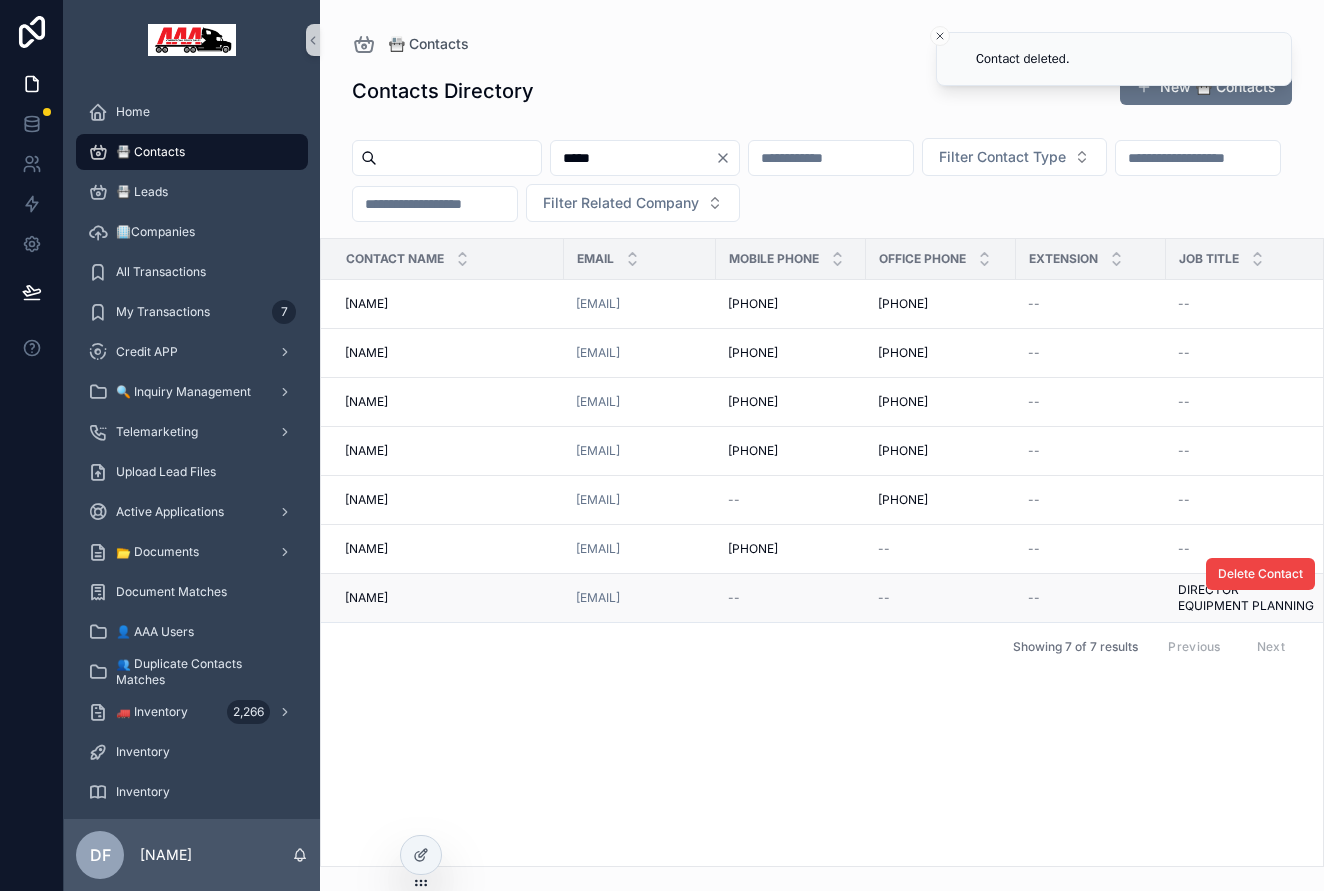 click on "[NAME]" at bounding box center [366, 598] 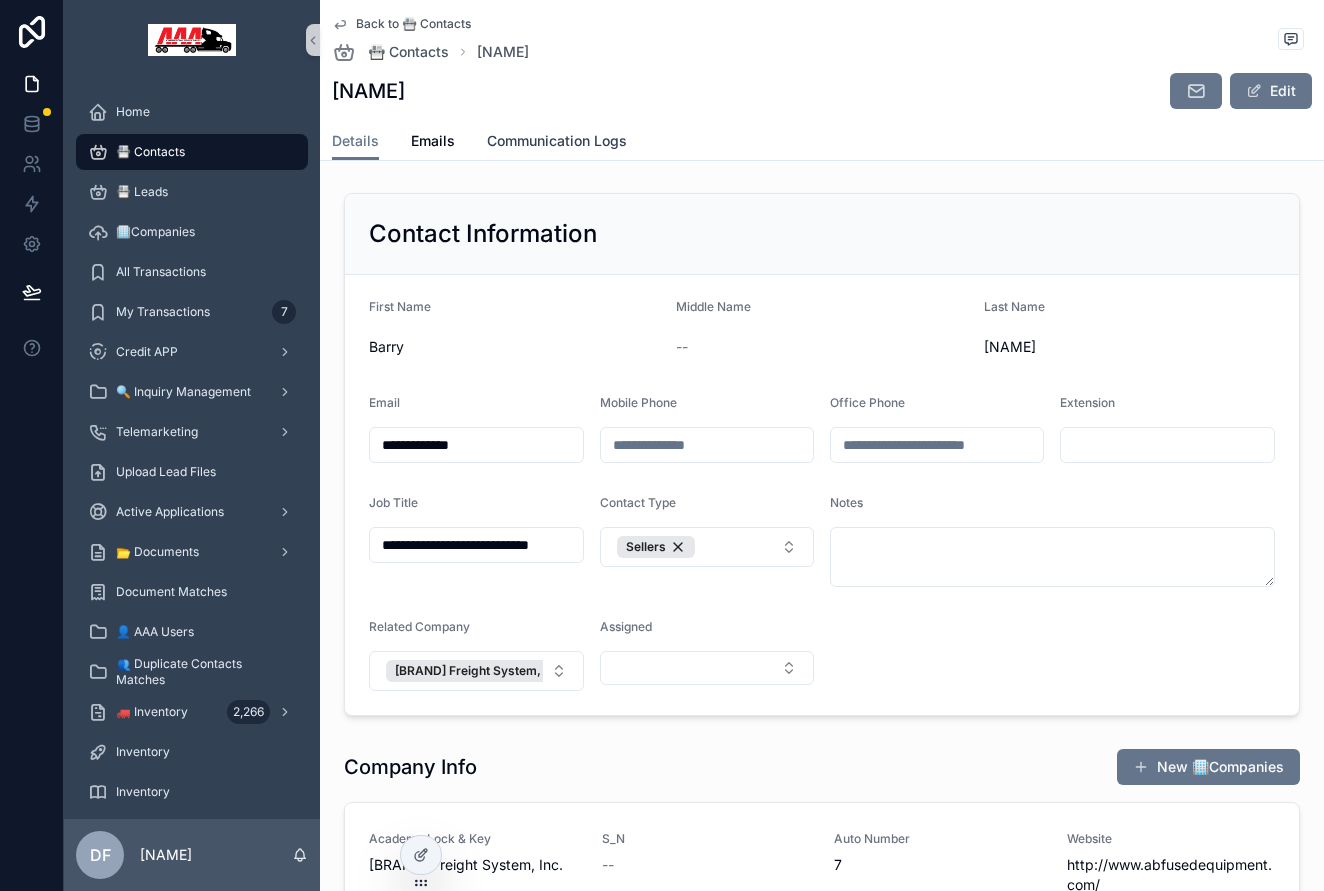 click on "Communication Logs" at bounding box center [557, 141] 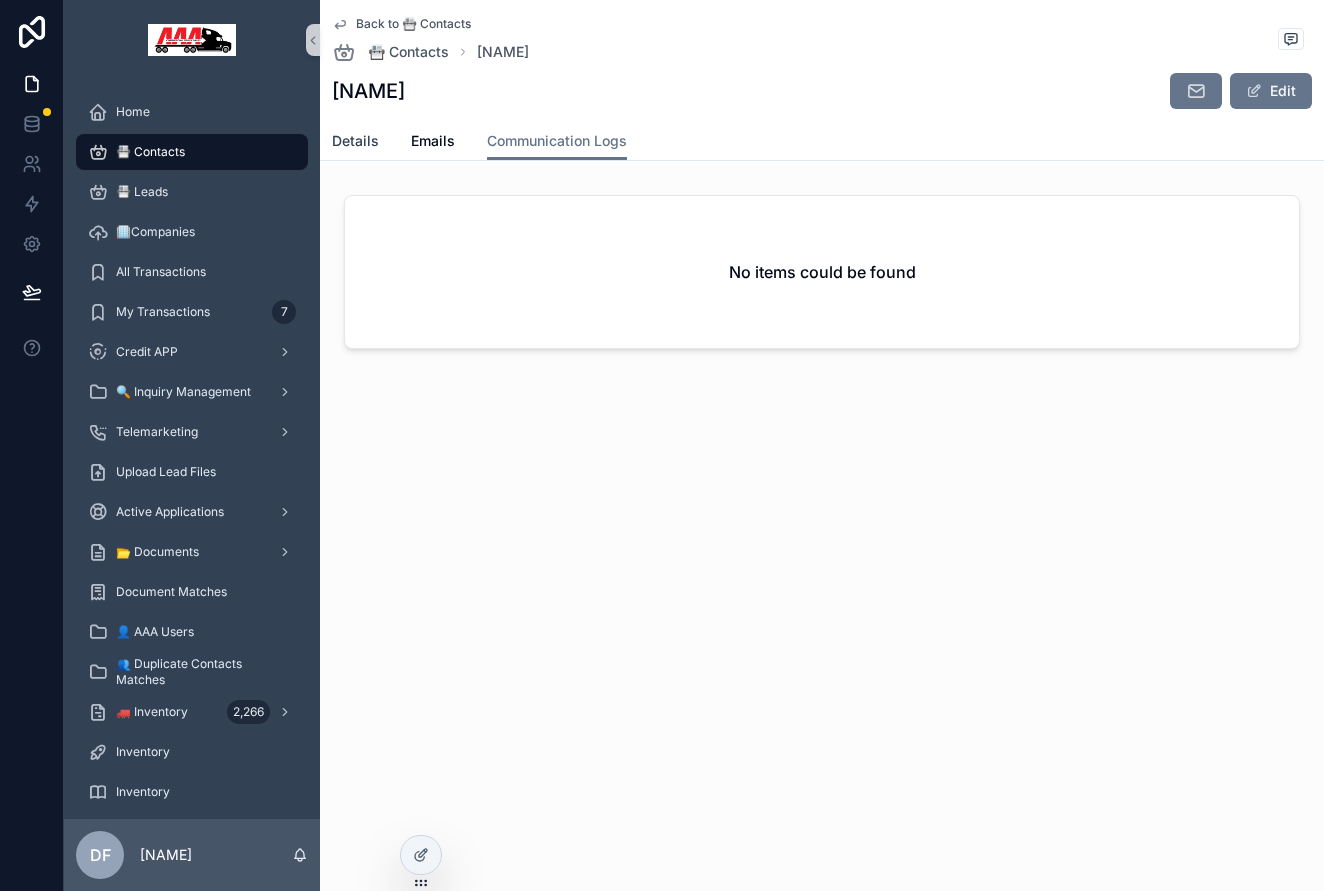 click on "Details" at bounding box center [355, 141] 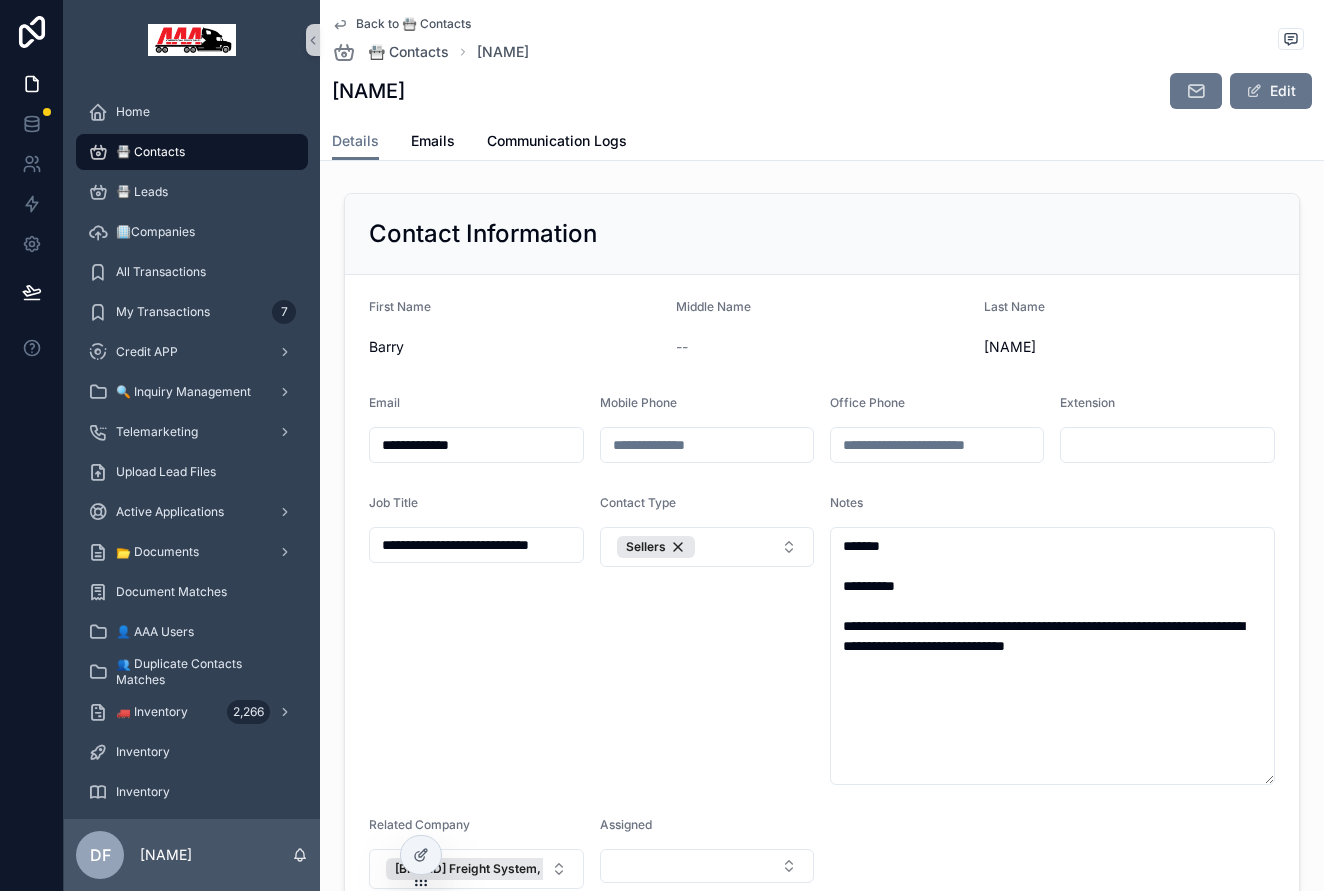 type on "**********" 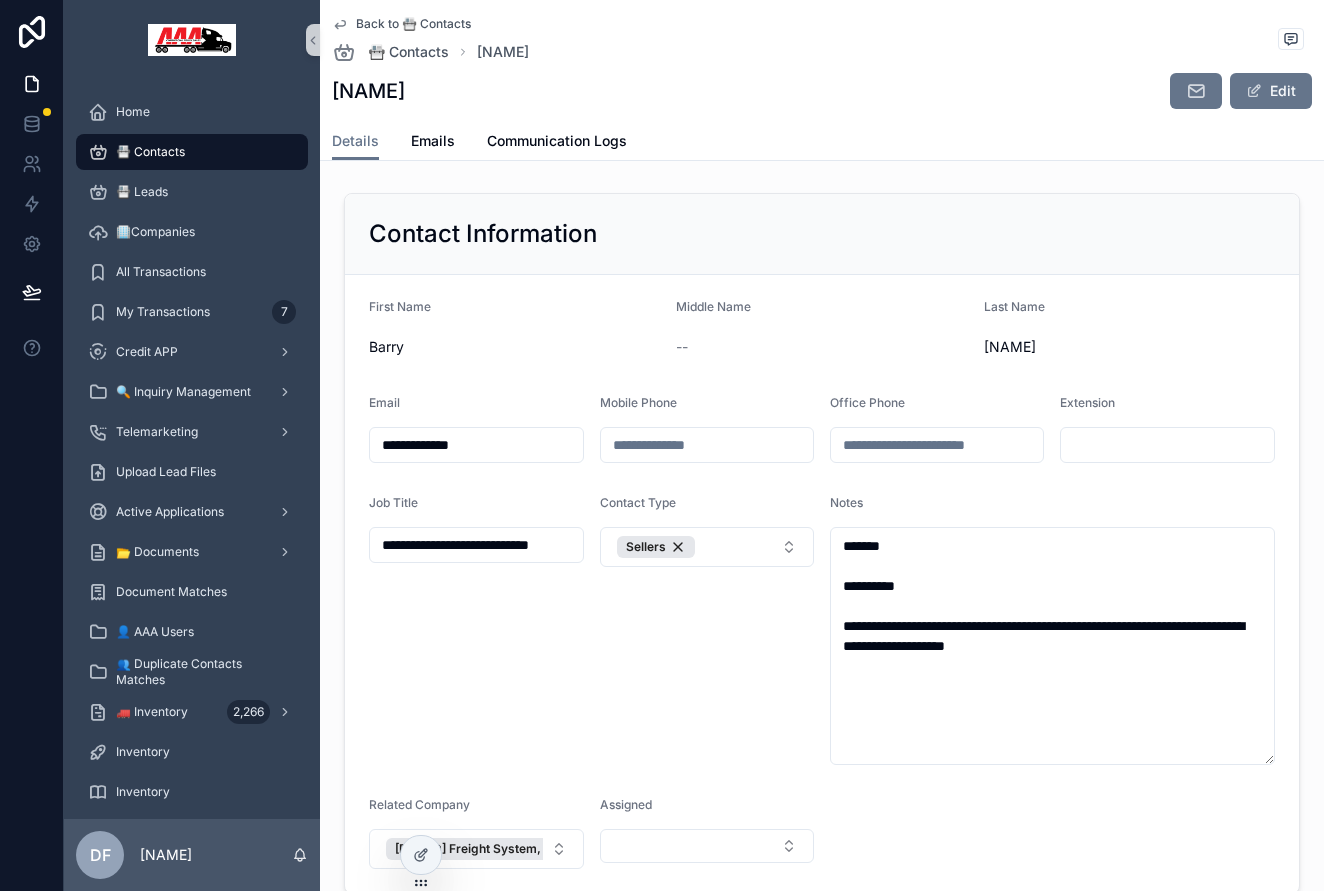 type on "**********" 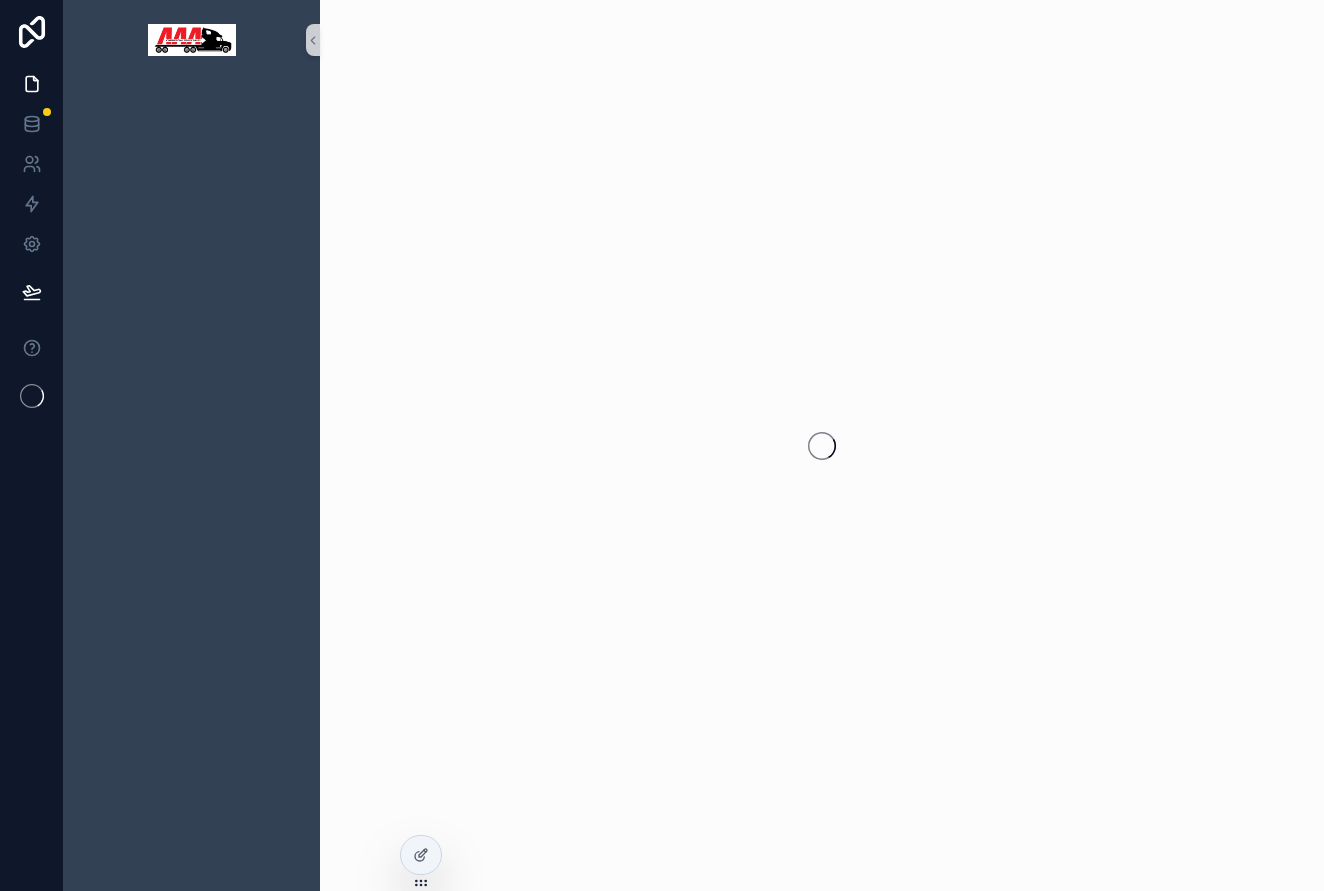 scroll, scrollTop: 0, scrollLeft: 0, axis: both 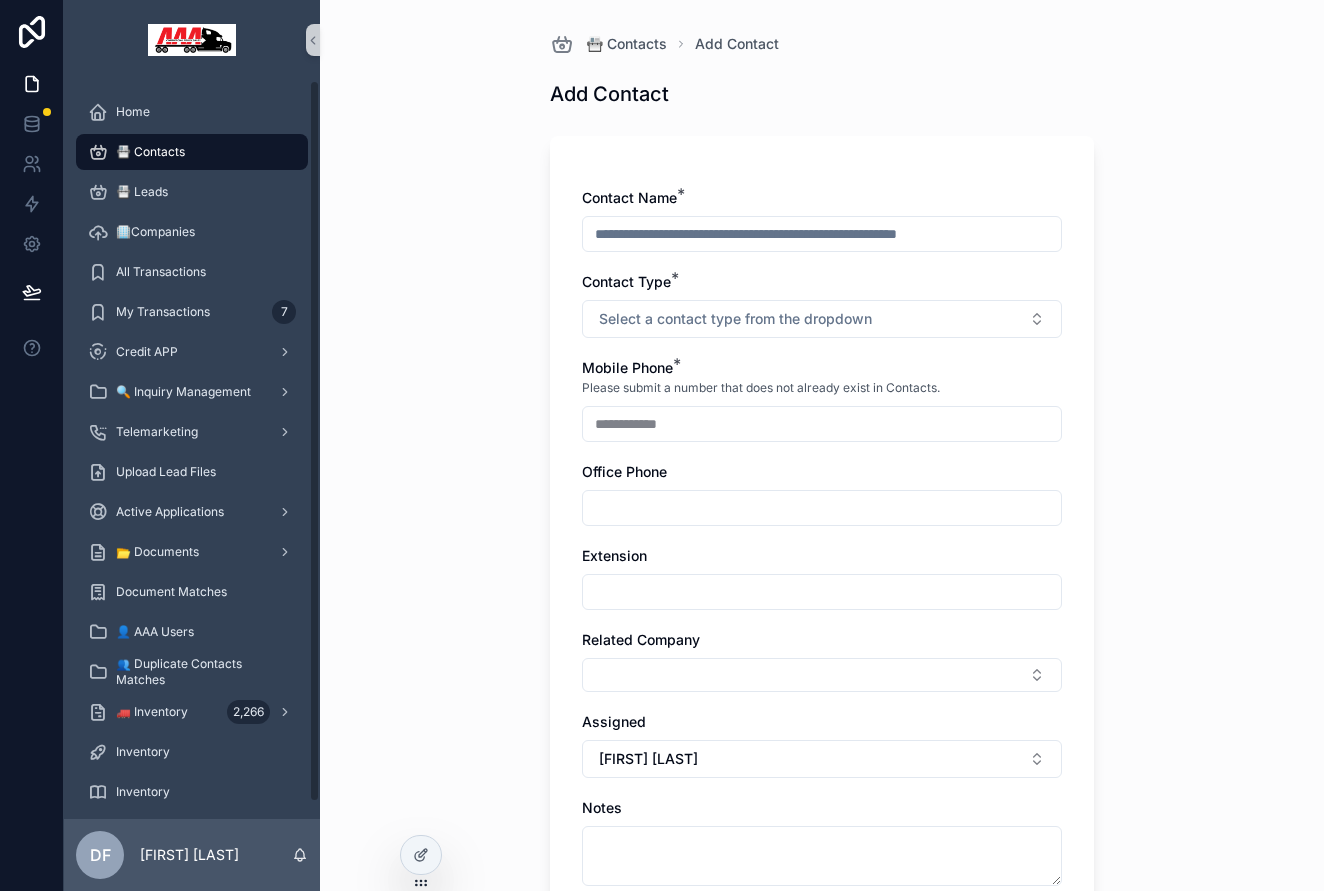 click on "📇 Contacts" at bounding box center [192, 152] 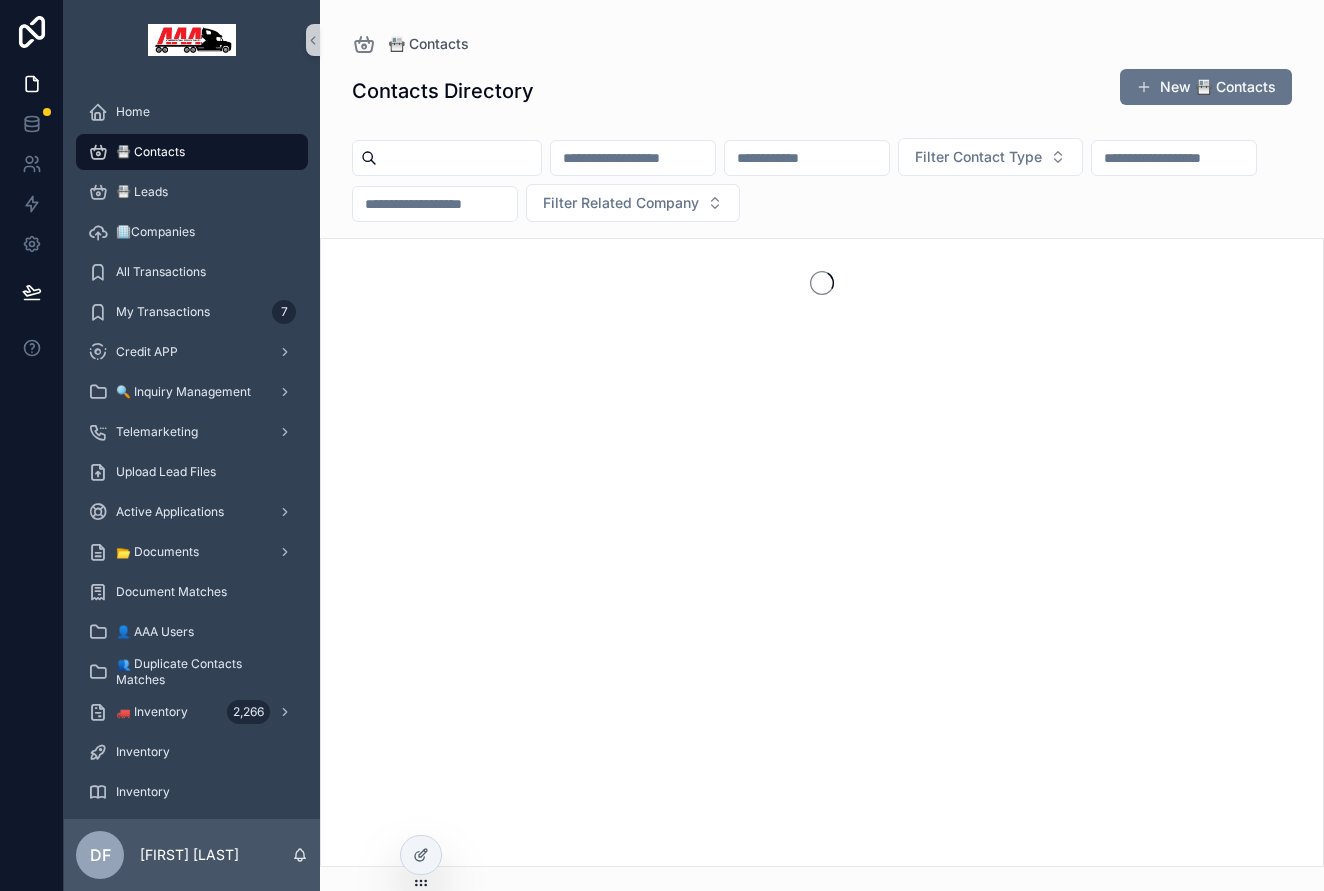 click at bounding box center (459, 158) 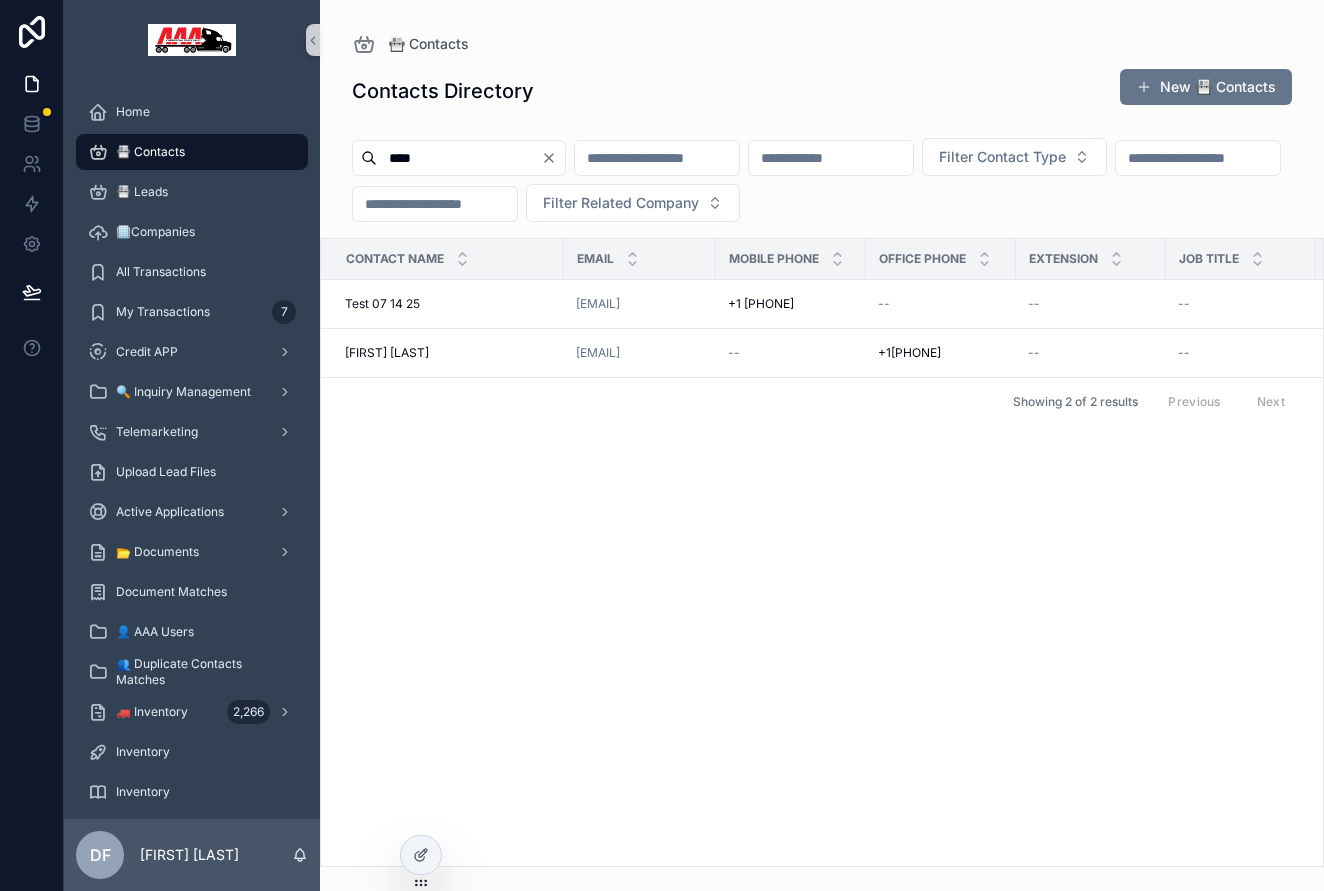 type on "****" 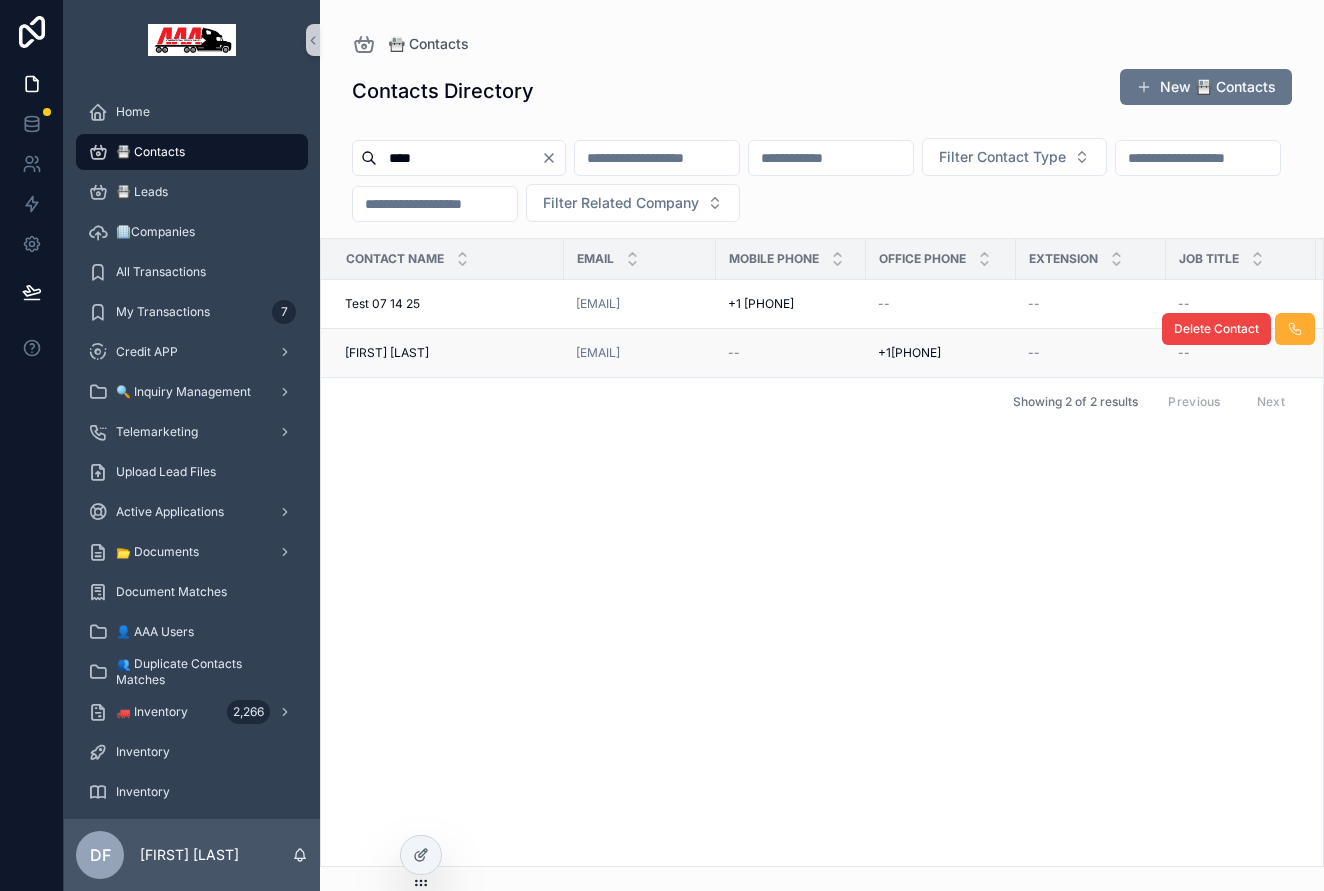 drag, startPoint x: 666, startPoint y: 154, endPoint x: 423, endPoint y: 347, distance: 310.31918 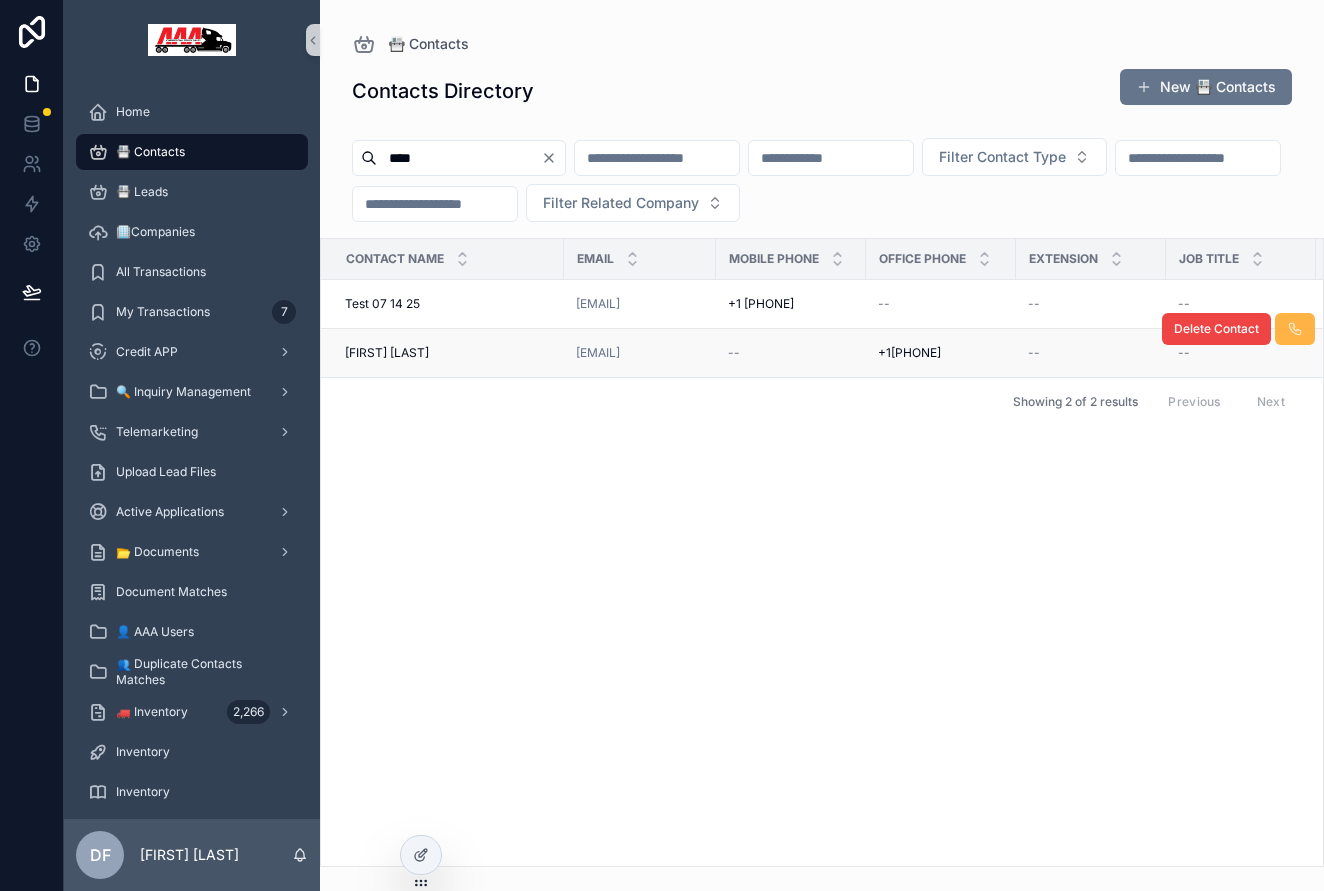 click at bounding box center (1295, 329) 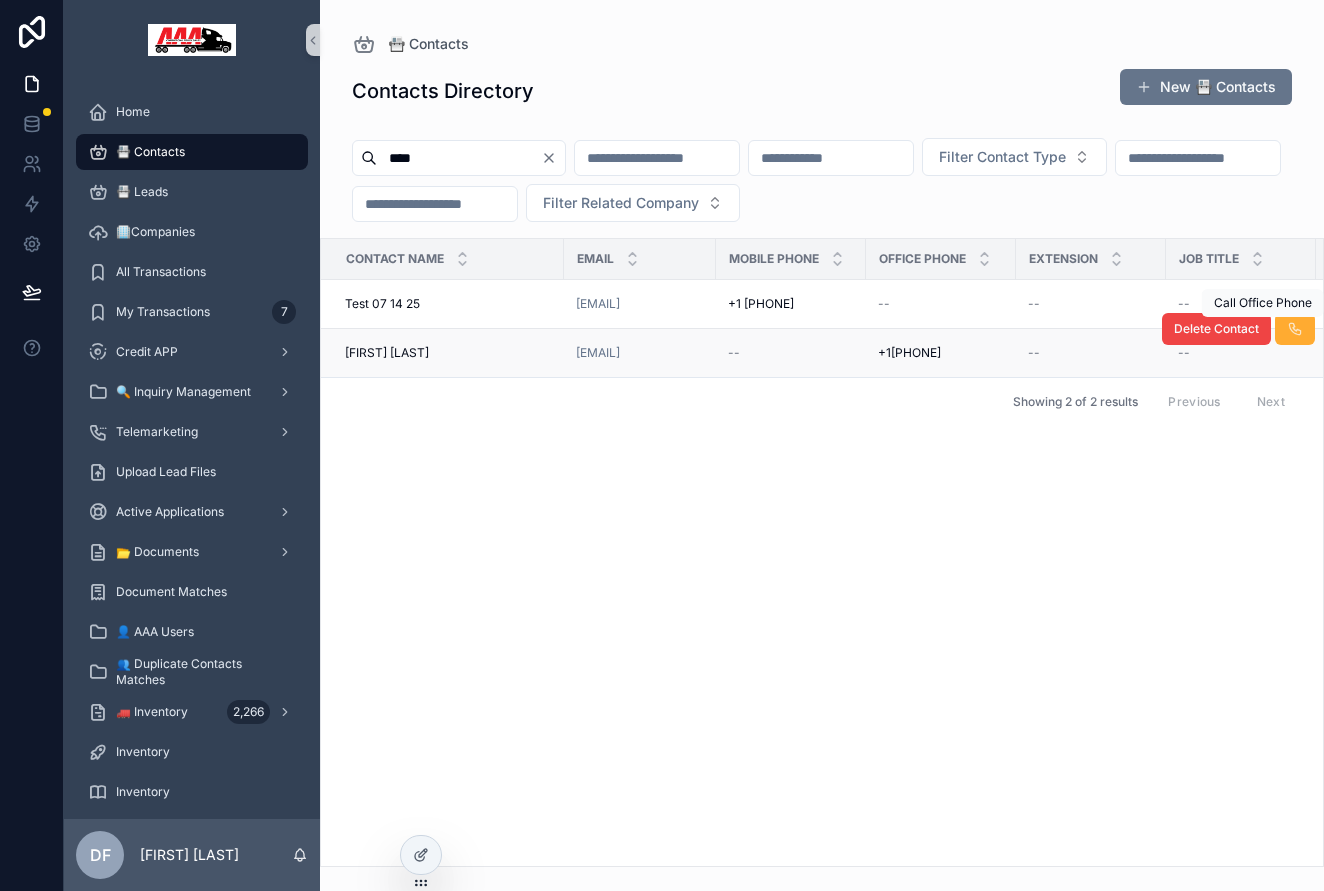 click on "Luis Guerra Luis Guerra" at bounding box center [448, 353] 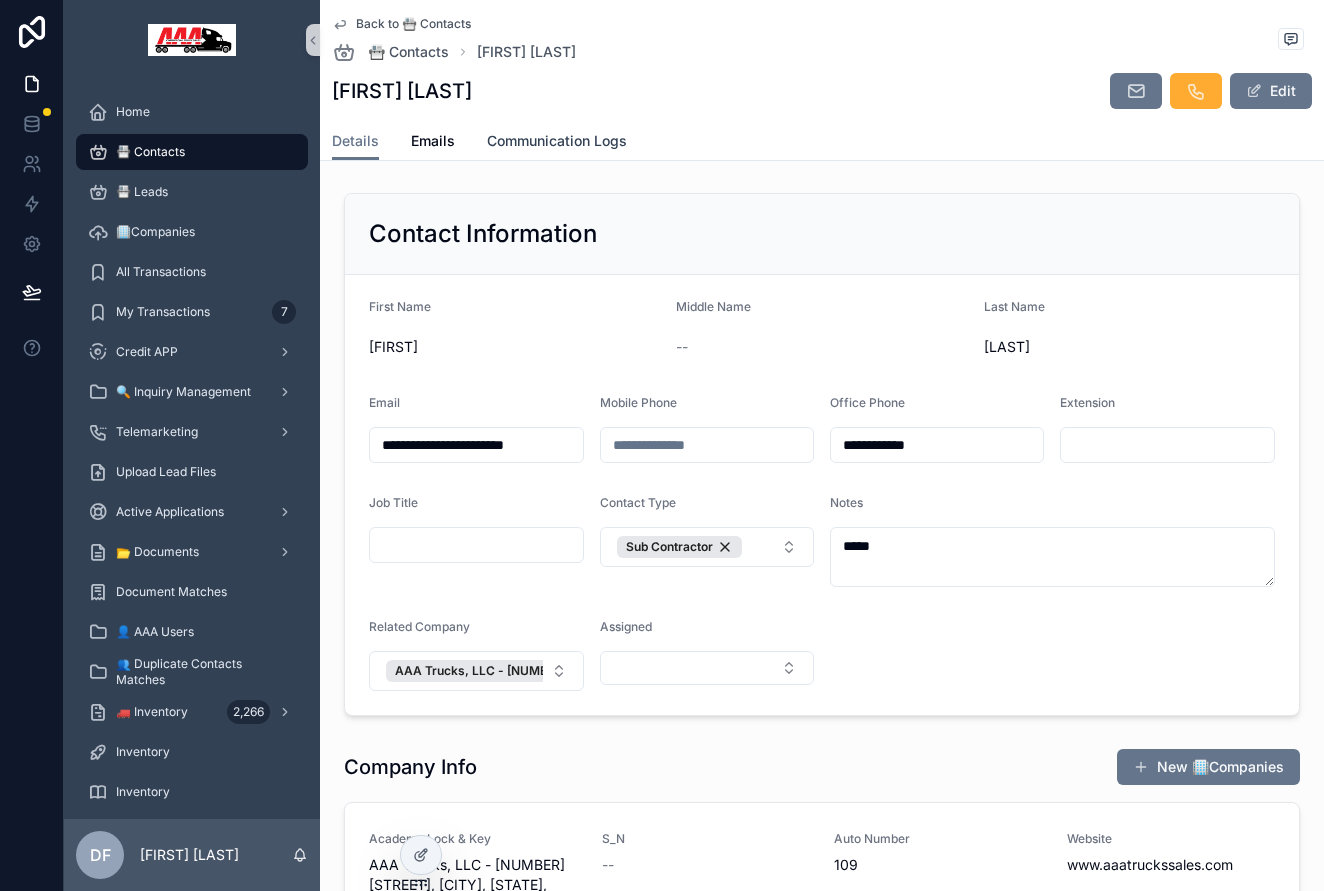 click on "Communication Logs" at bounding box center [557, 143] 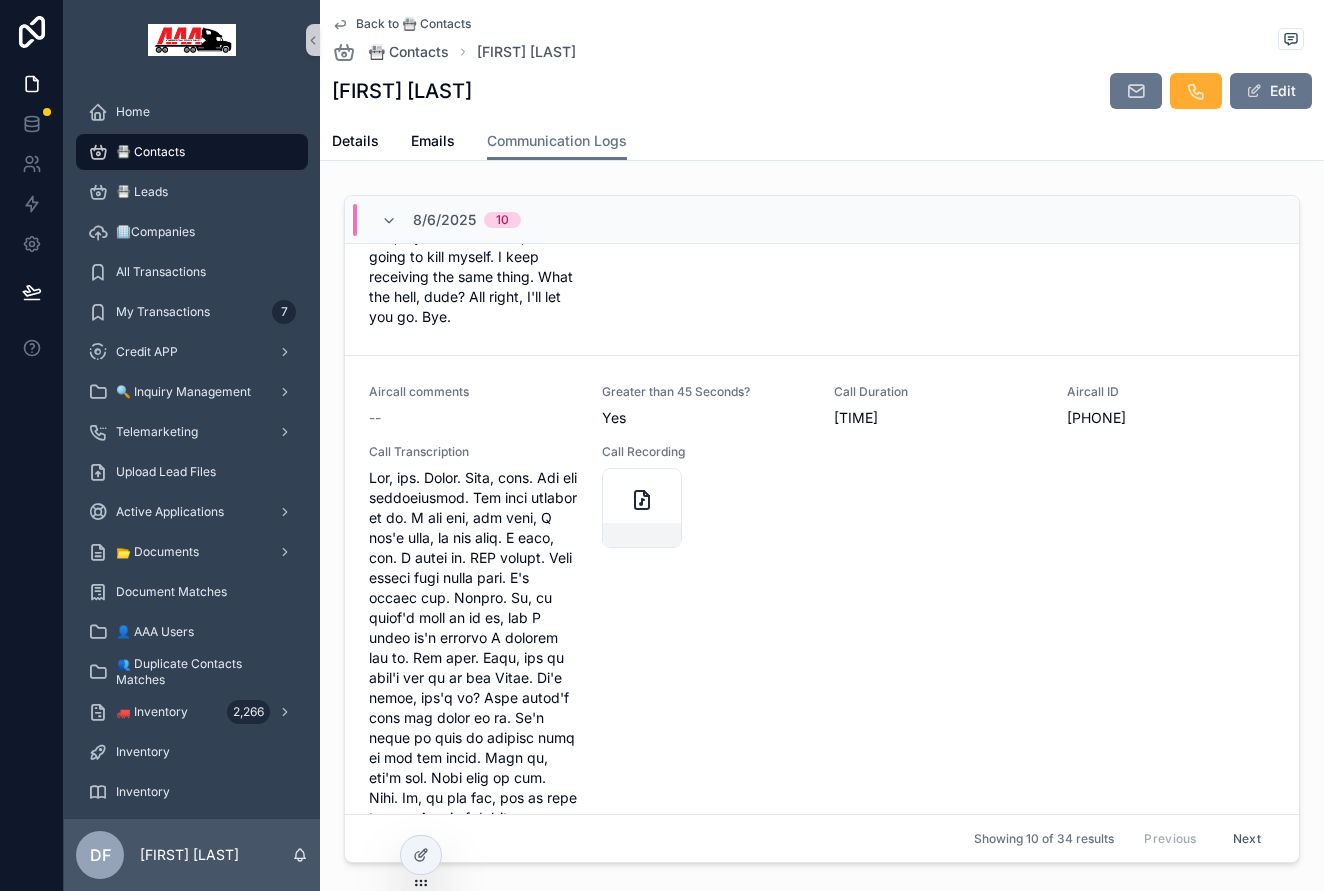 scroll, scrollTop: 12201, scrollLeft: 0, axis: vertical 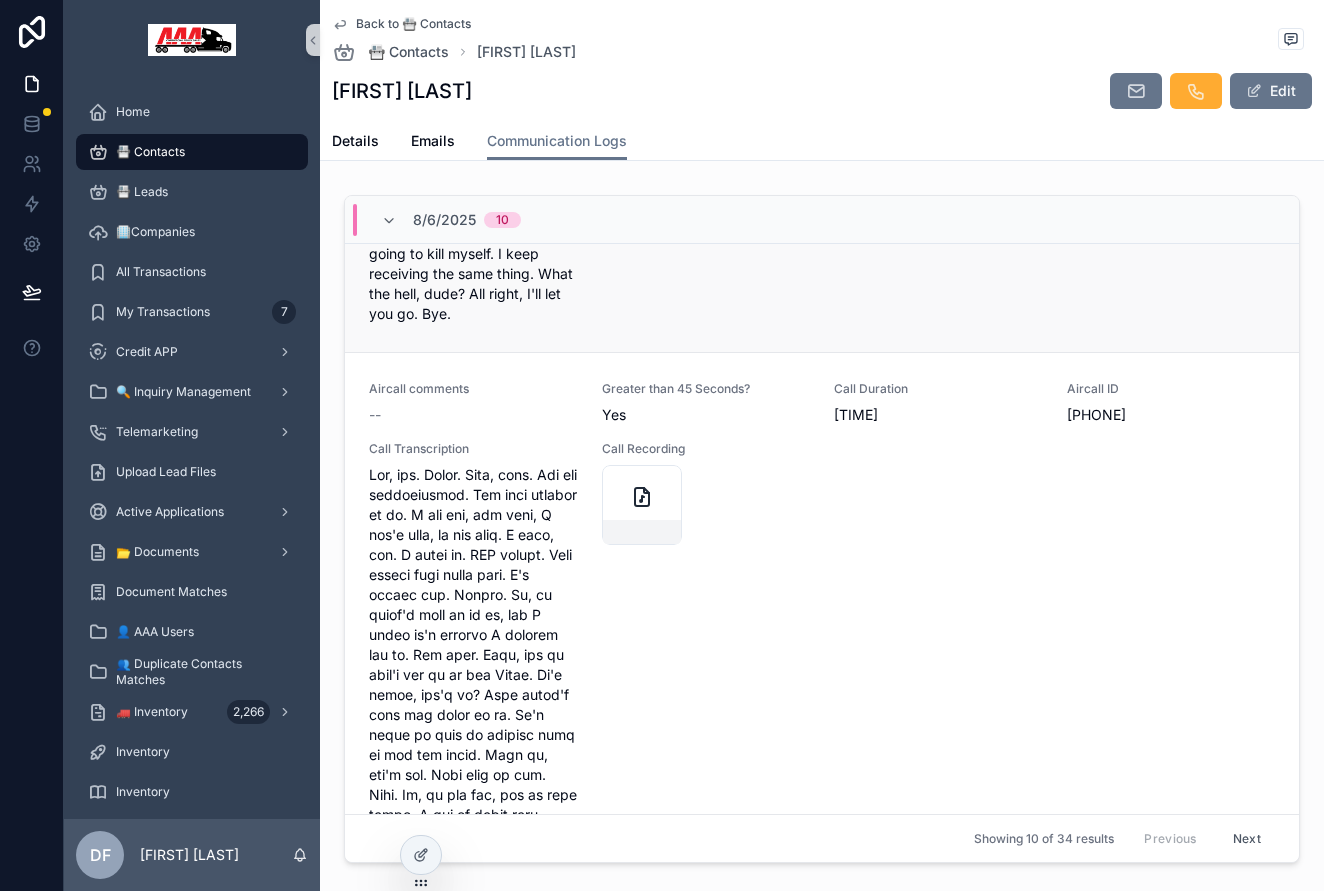 click on "David. So, hey, did you submit payroll? Not yet. I need to send this month. How did your report look? Awful. The same way it looks last week. Oh, my God, dude. I'm gonna. I'm going to kill somebody. Yeah, you want to make sure it's not you. Okay, well, if you don't kill me, I'm going to kill myself. I keep receiving the same thing. What the hell, dude? All right, I'll let you go. Bye." at bounding box center [473, 184] 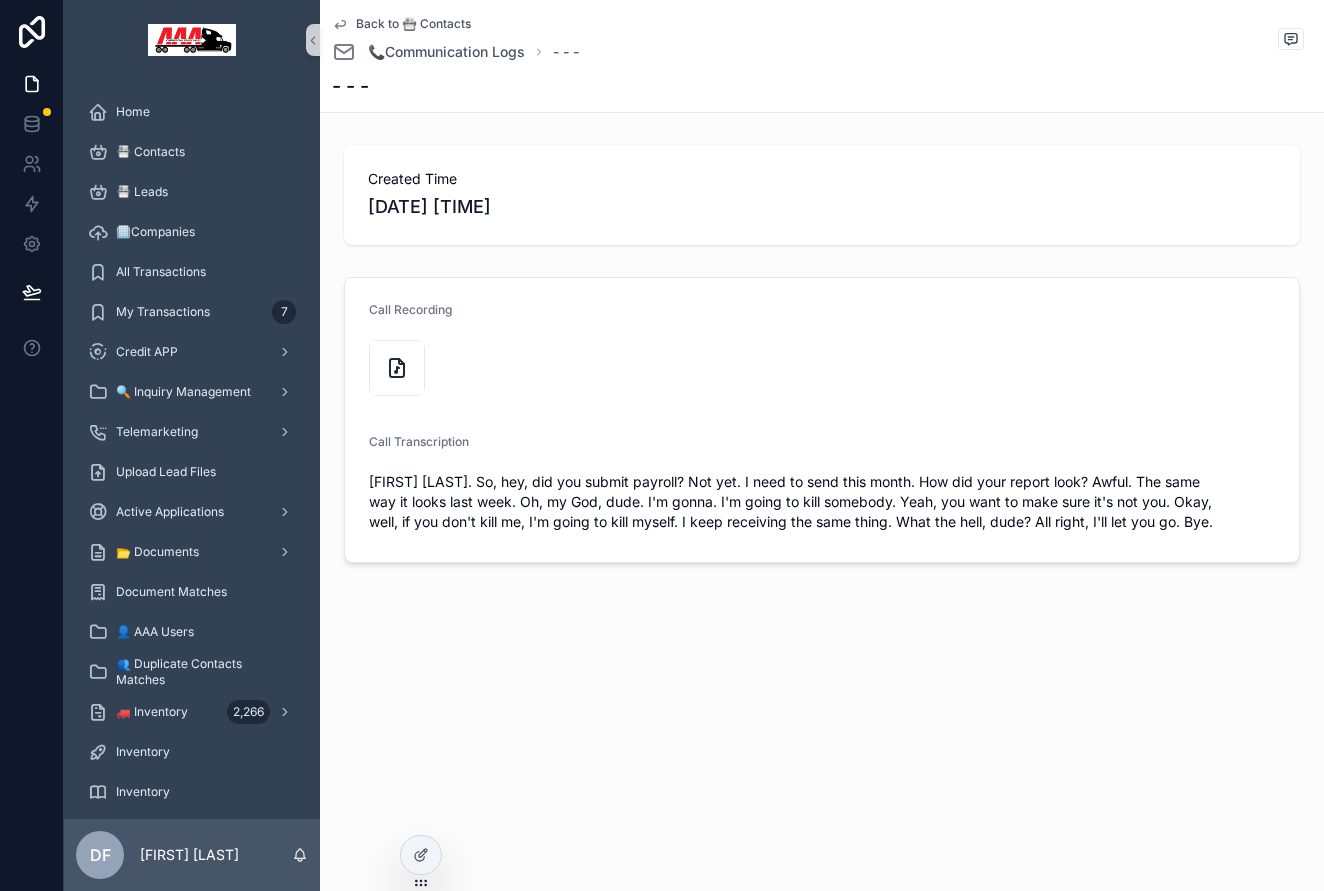 click on "David. So, hey, did you submit payroll? Not yet. I need to send this month. How did your report look? Awful. The same way it looks last week. Oh, my God, dude. I'm gonna. I'm going to kill somebody. Yeah, you want to make sure it's not you. Okay, well, if you don't kill me, I'm going to kill myself. I keep receiving the same thing. What the hell, dude? All right, I'll let you go. Bye." at bounding box center [822, 502] 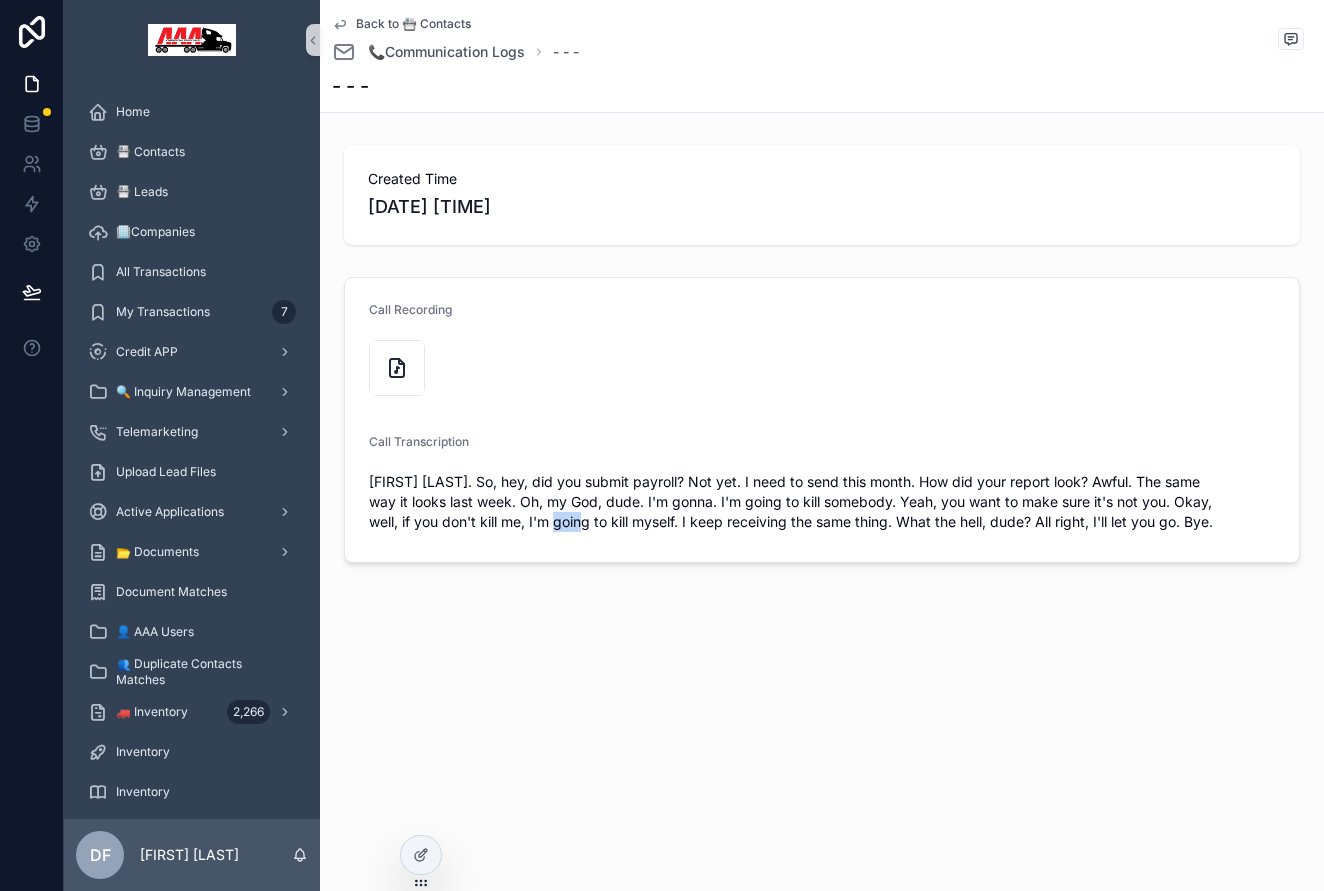 click on "David. So, hey, did you submit payroll? Not yet. I need to send this month. How did your report look? Awful. The same way it looks last week. Oh, my God, dude. I'm gonna. I'm going to kill somebody. Yeah, you want to make sure it's not you. Okay, well, if you don't kill me, I'm going to kill myself. I keep receiving the same thing. What the hell, dude? All right, I'll let you go. Bye." at bounding box center (822, 502) 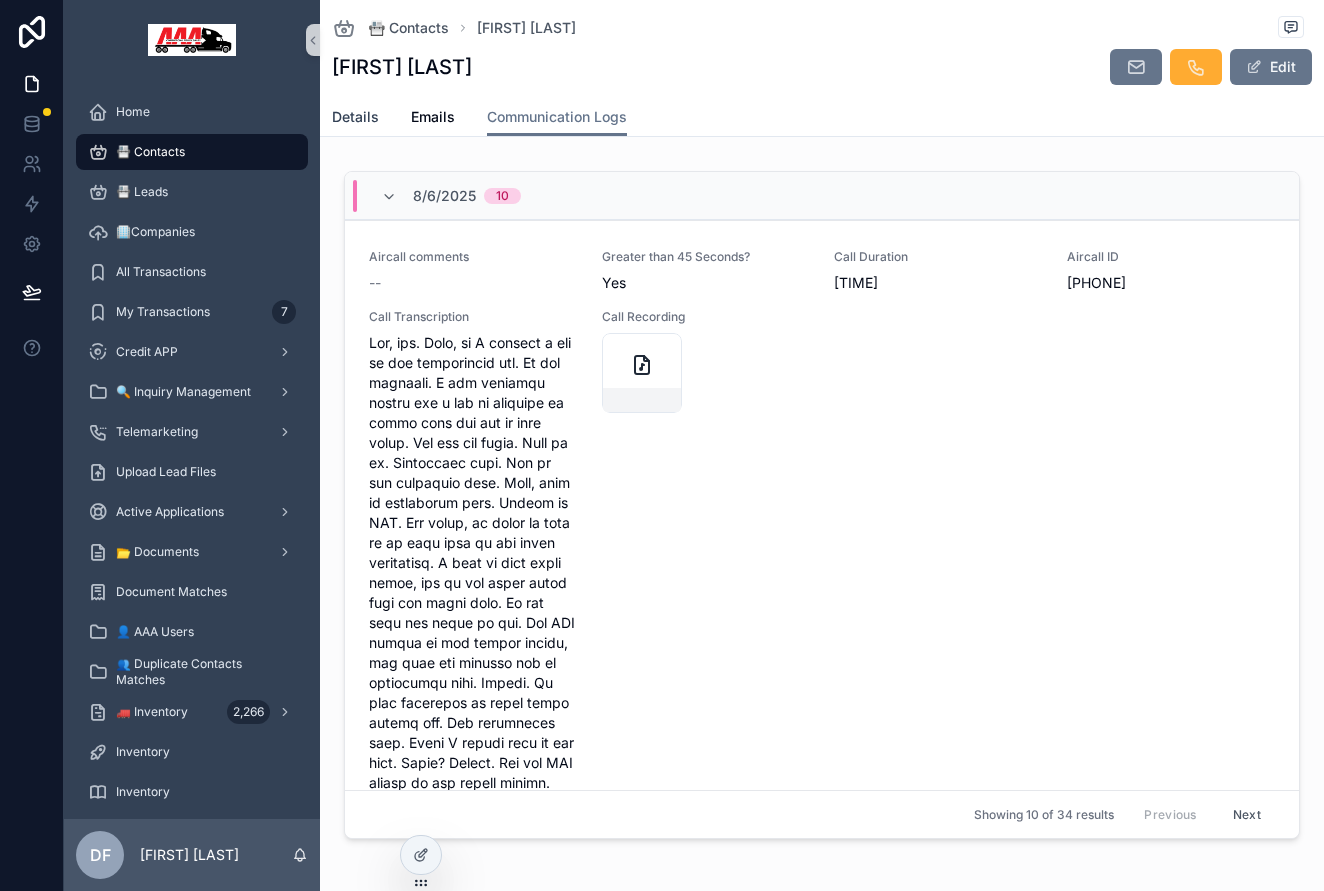 click on "Details" at bounding box center [355, 117] 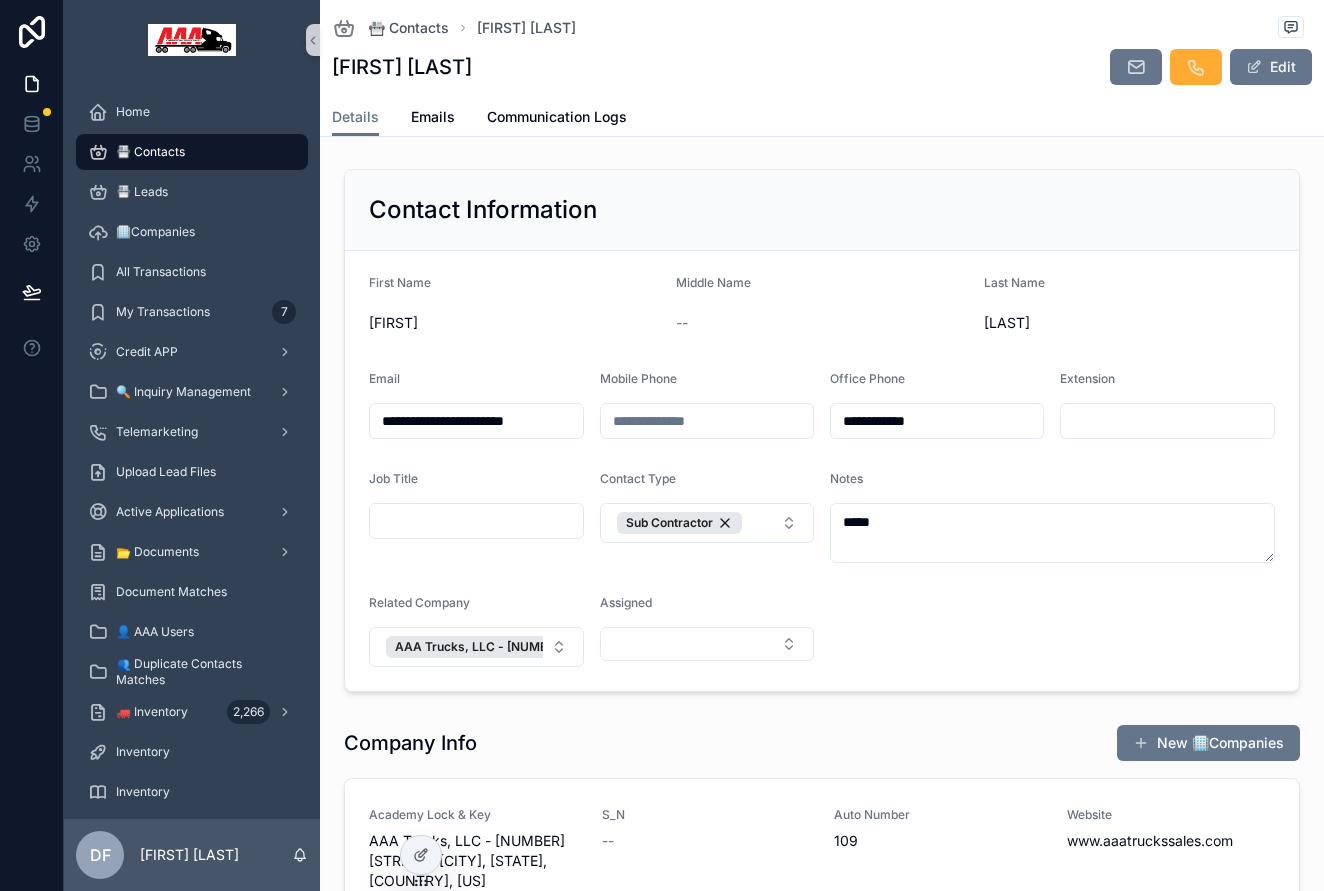 scroll, scrollTop: 0, scrollLeft: 0, axis: both 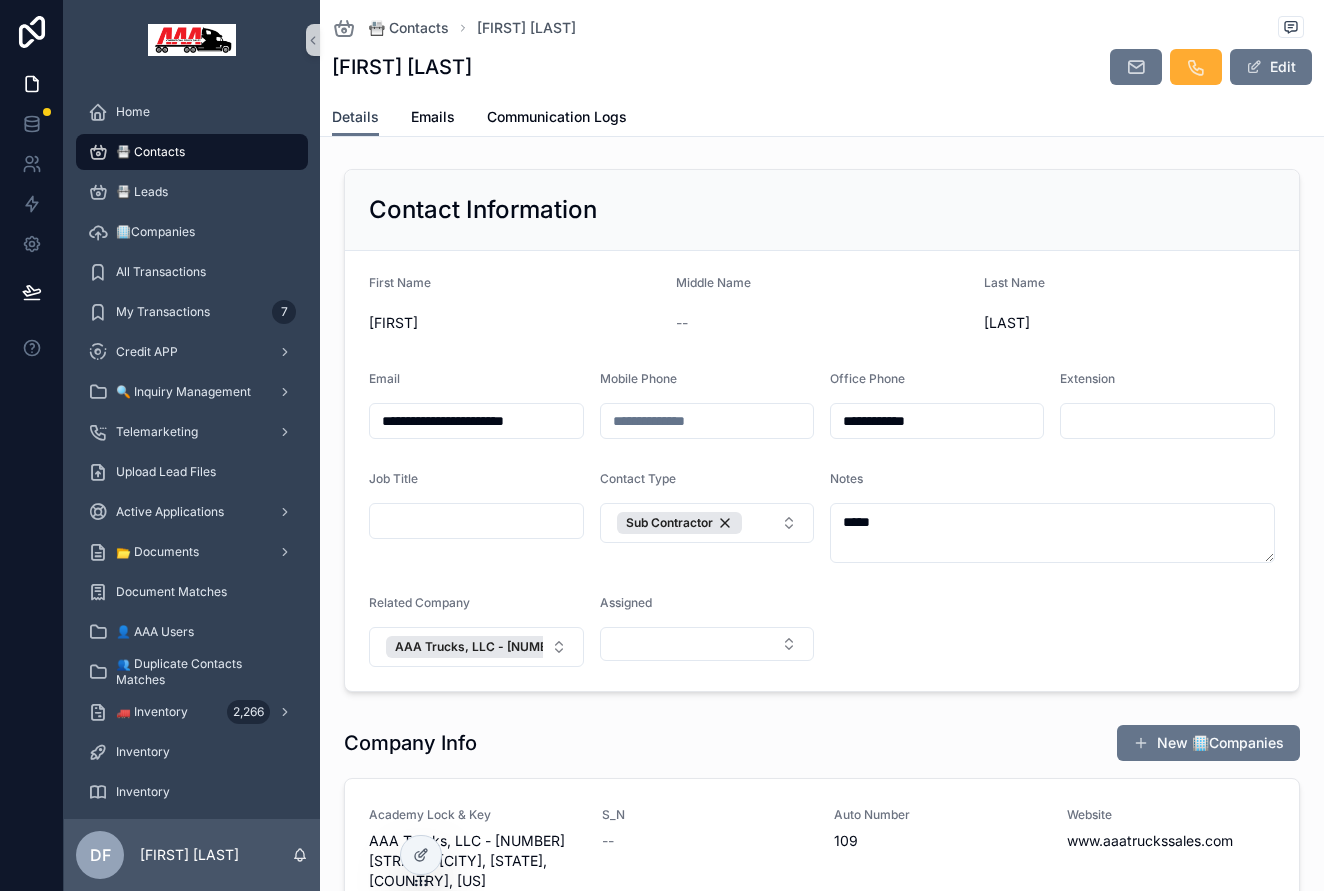 click on "Details" at bounding box center [355, 117] 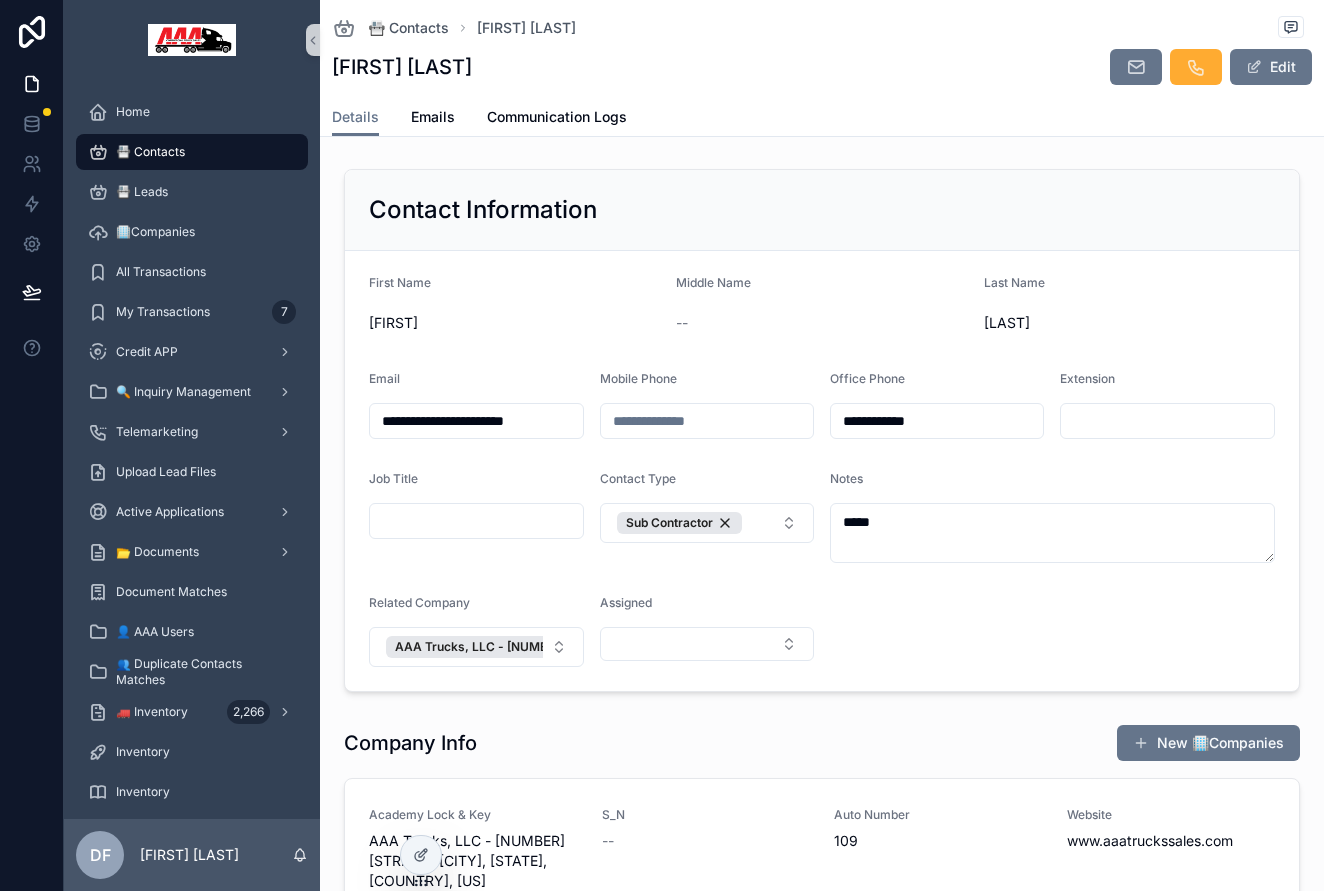 scroll, scrollTop: 0, scrollLeft: 0, axis: both 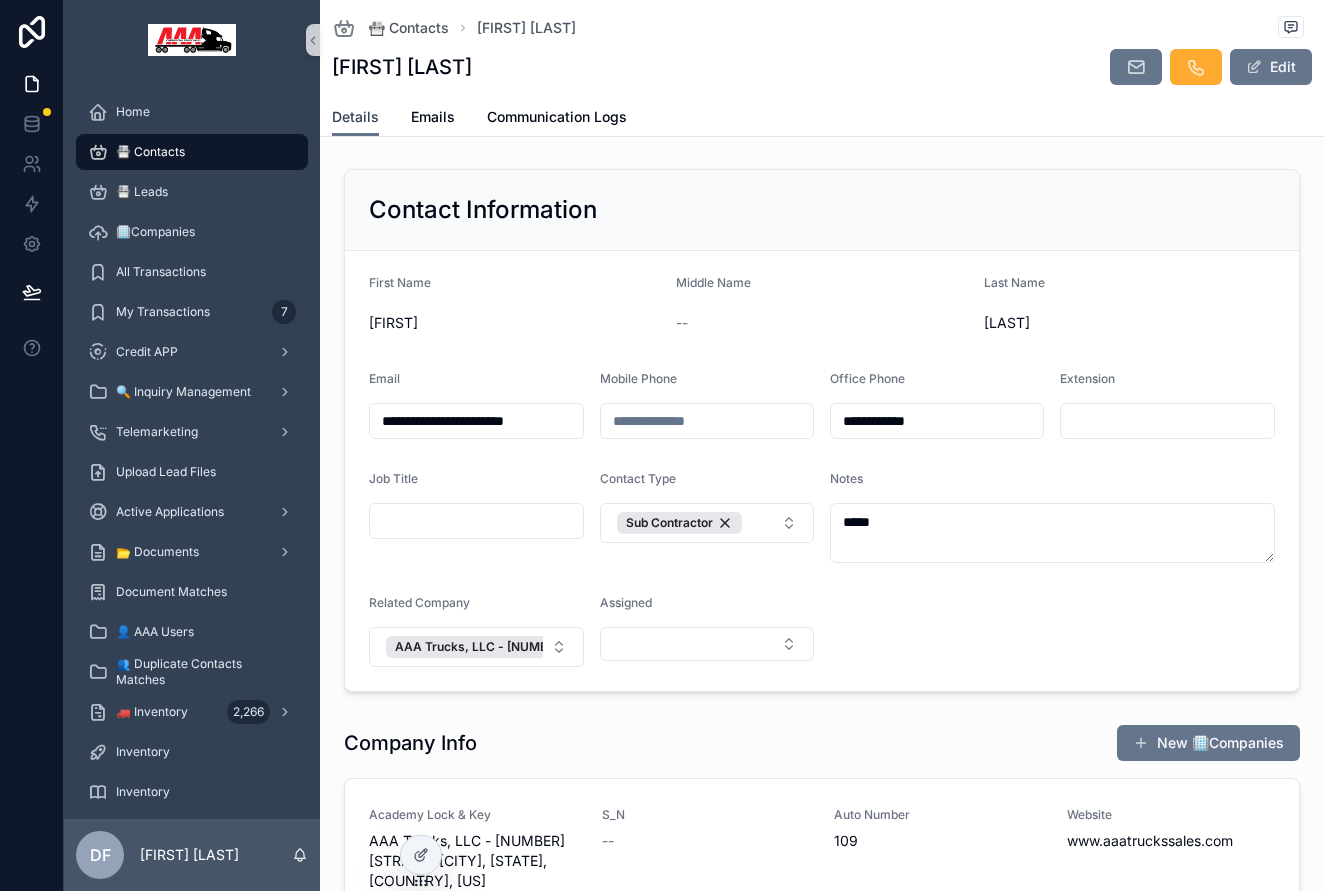 click on "Details" at bounding box center [355, 117] 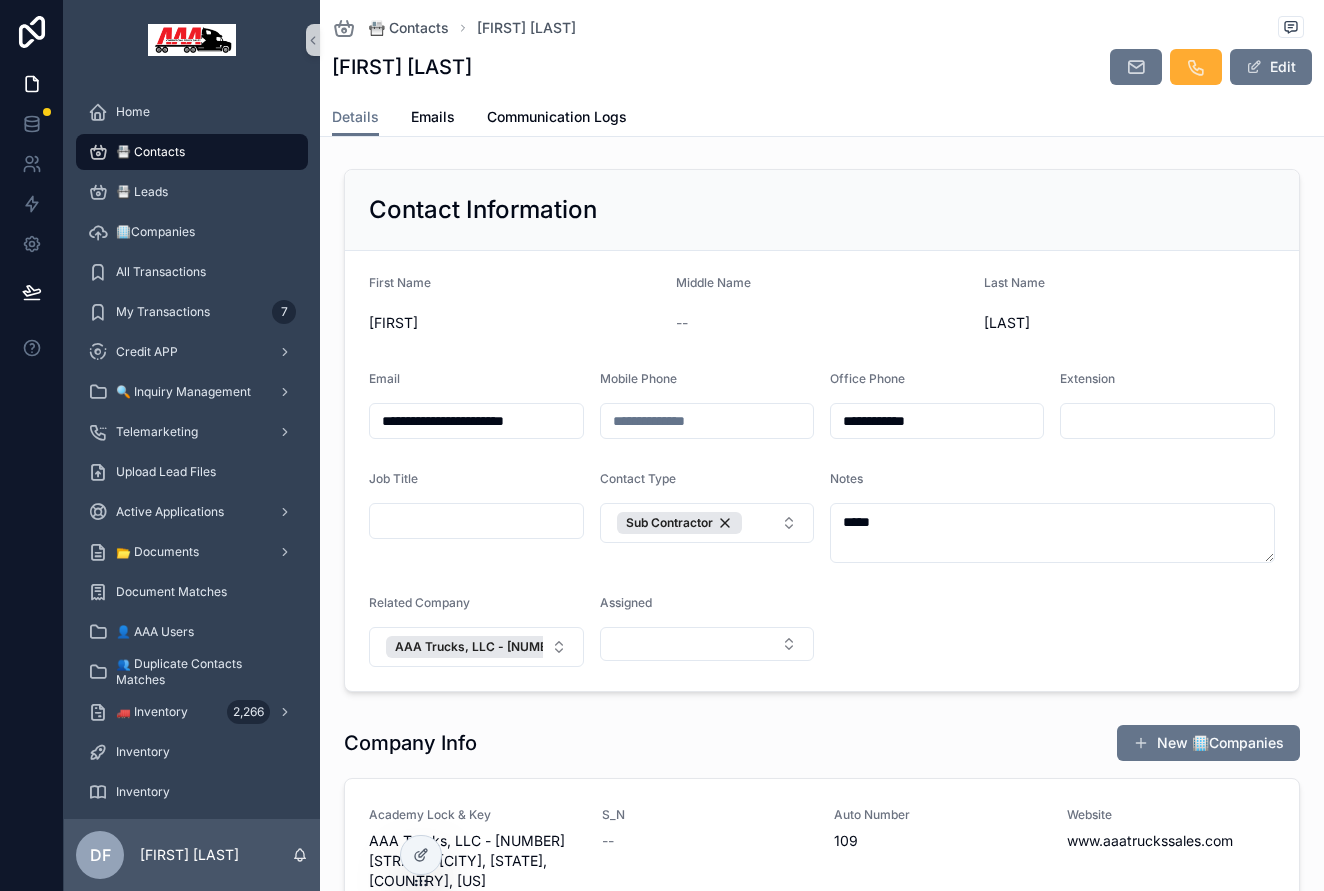 click on "📇 Contacts" at bounding box center [192, 152] 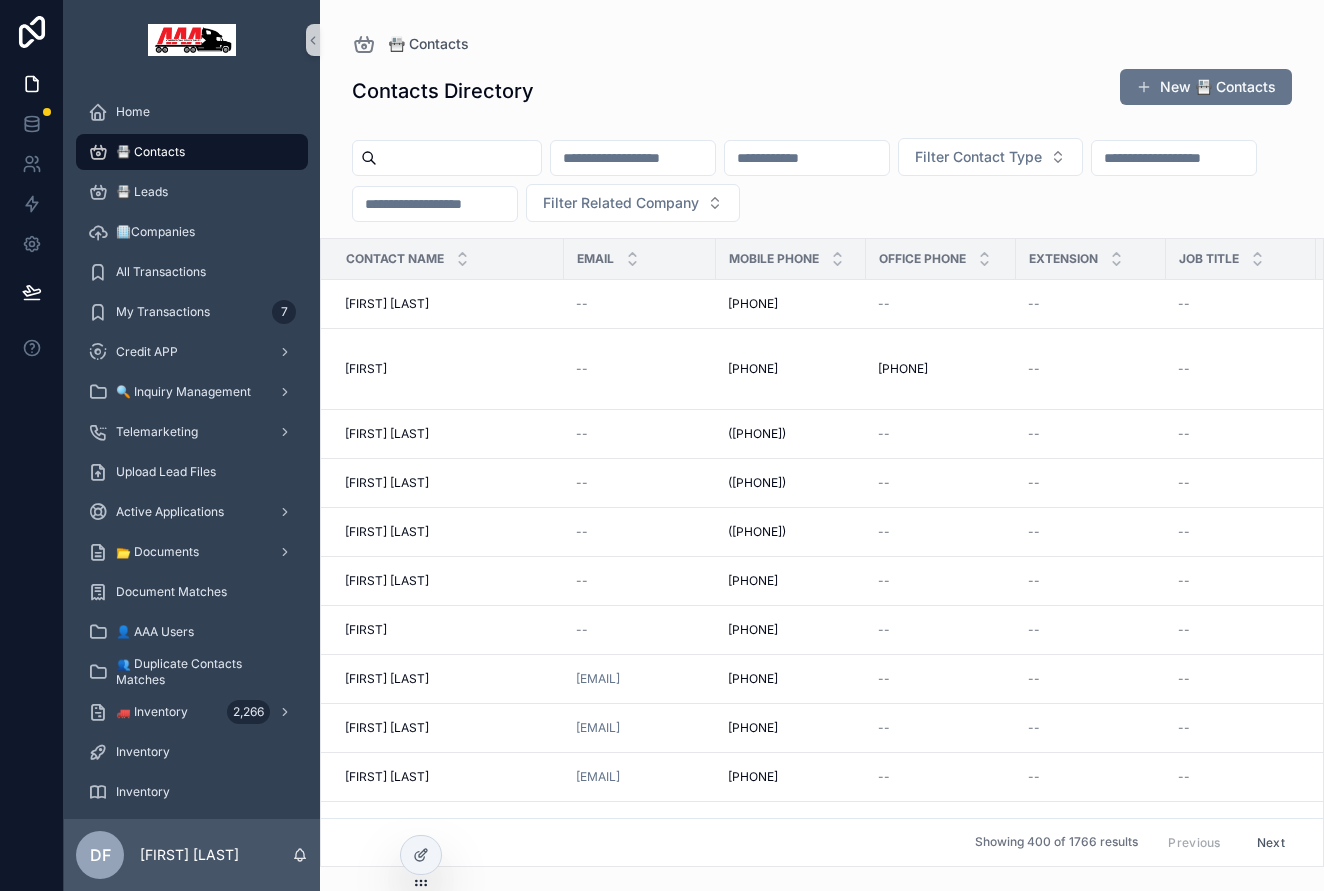 paste on "****" 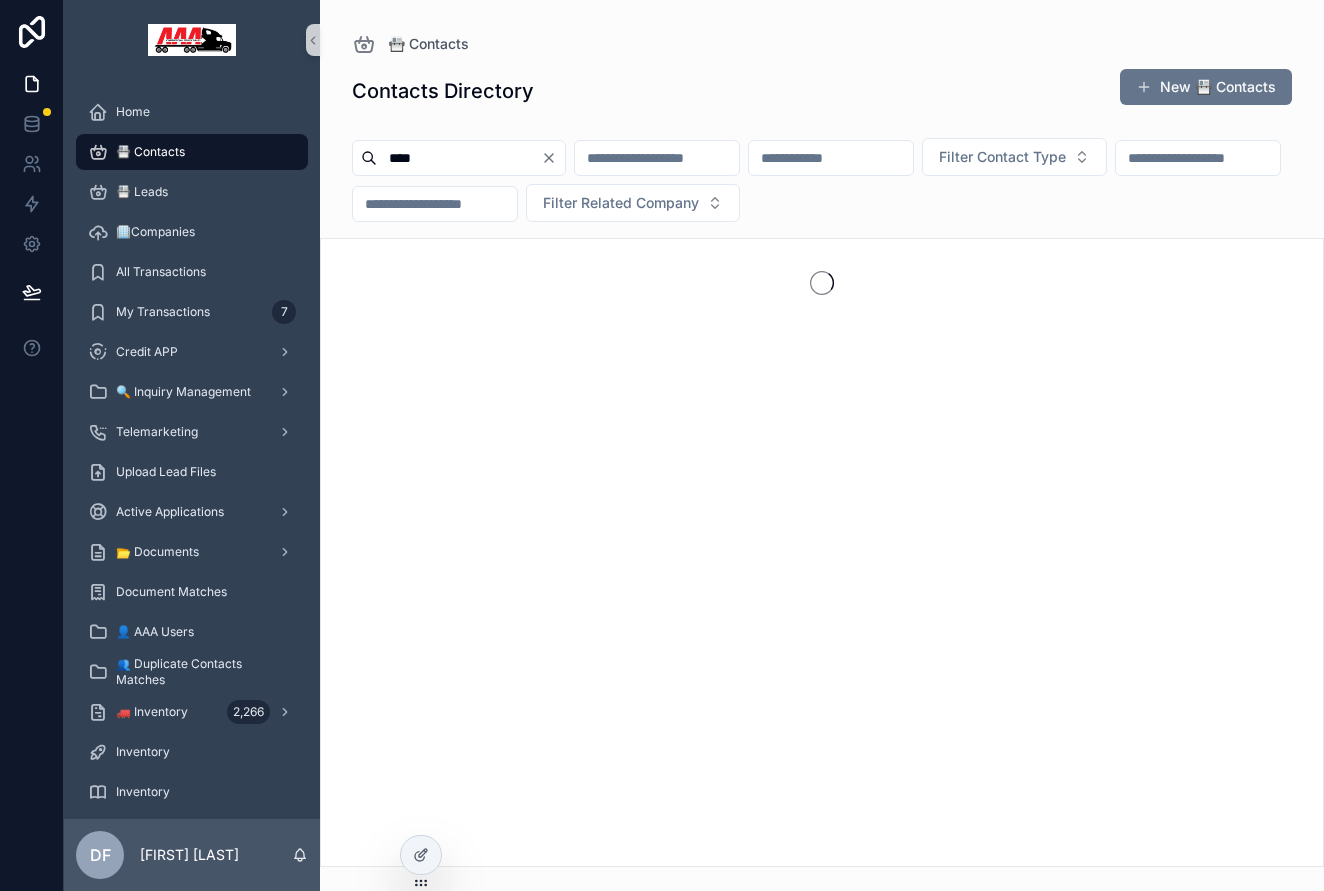 type on "****" 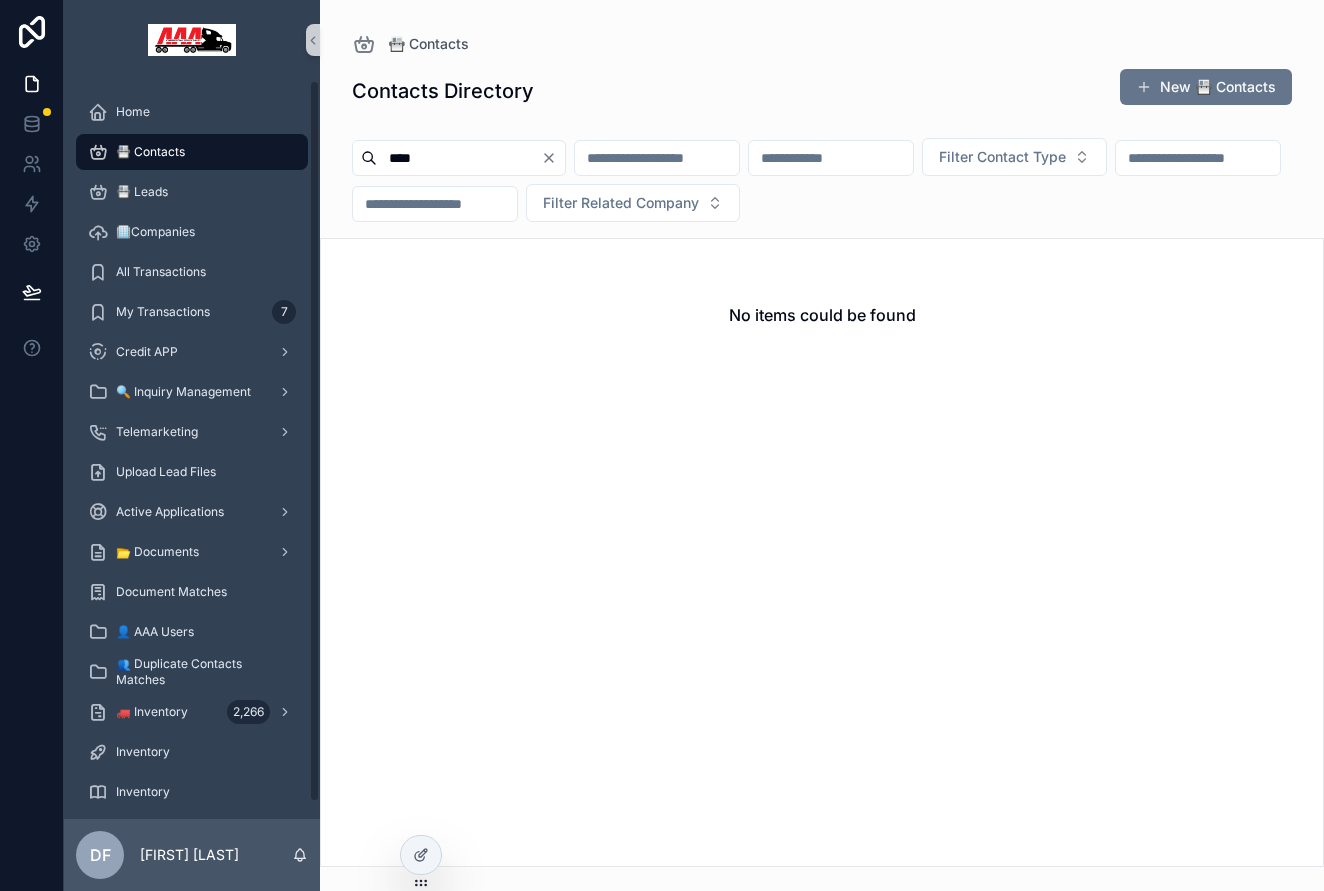 click on "📇 Contacts" at bounding box center (192, 152) 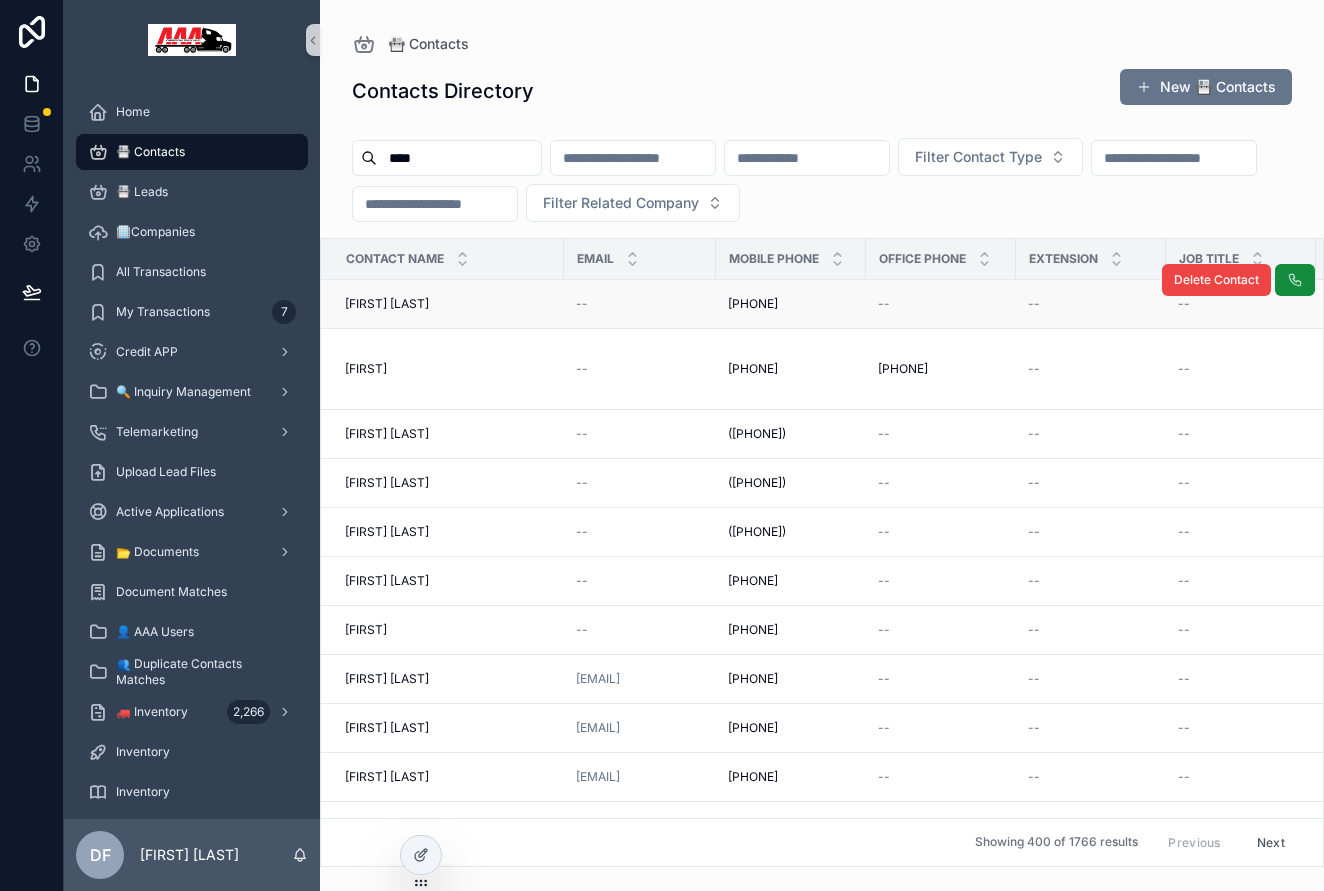 click on "Ivan Ruiz Ivan Ruiz" at bounding box center [448, 304] 